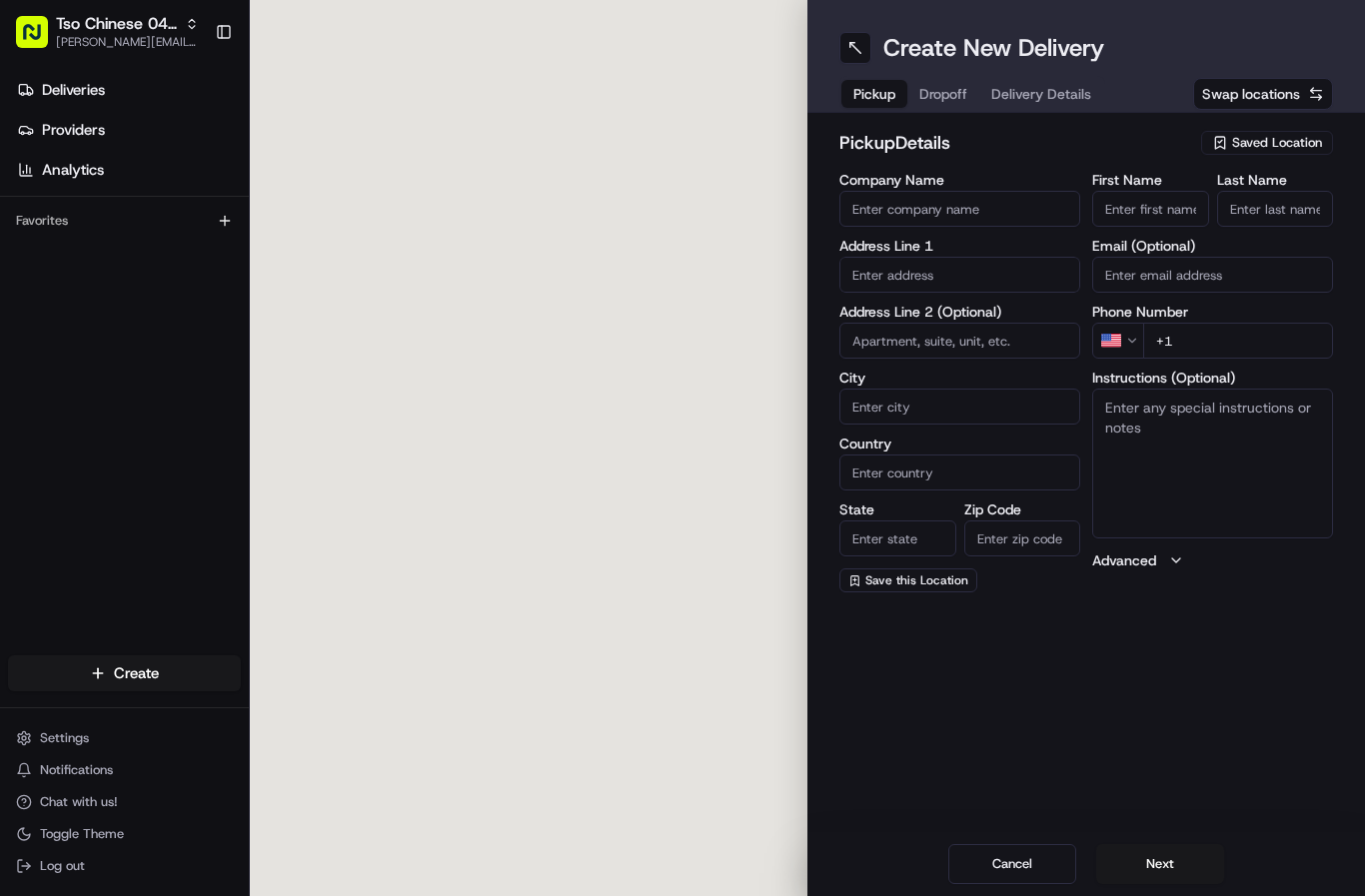 scroll, scrollTop: 0, scrollLeft: 0, axis: both 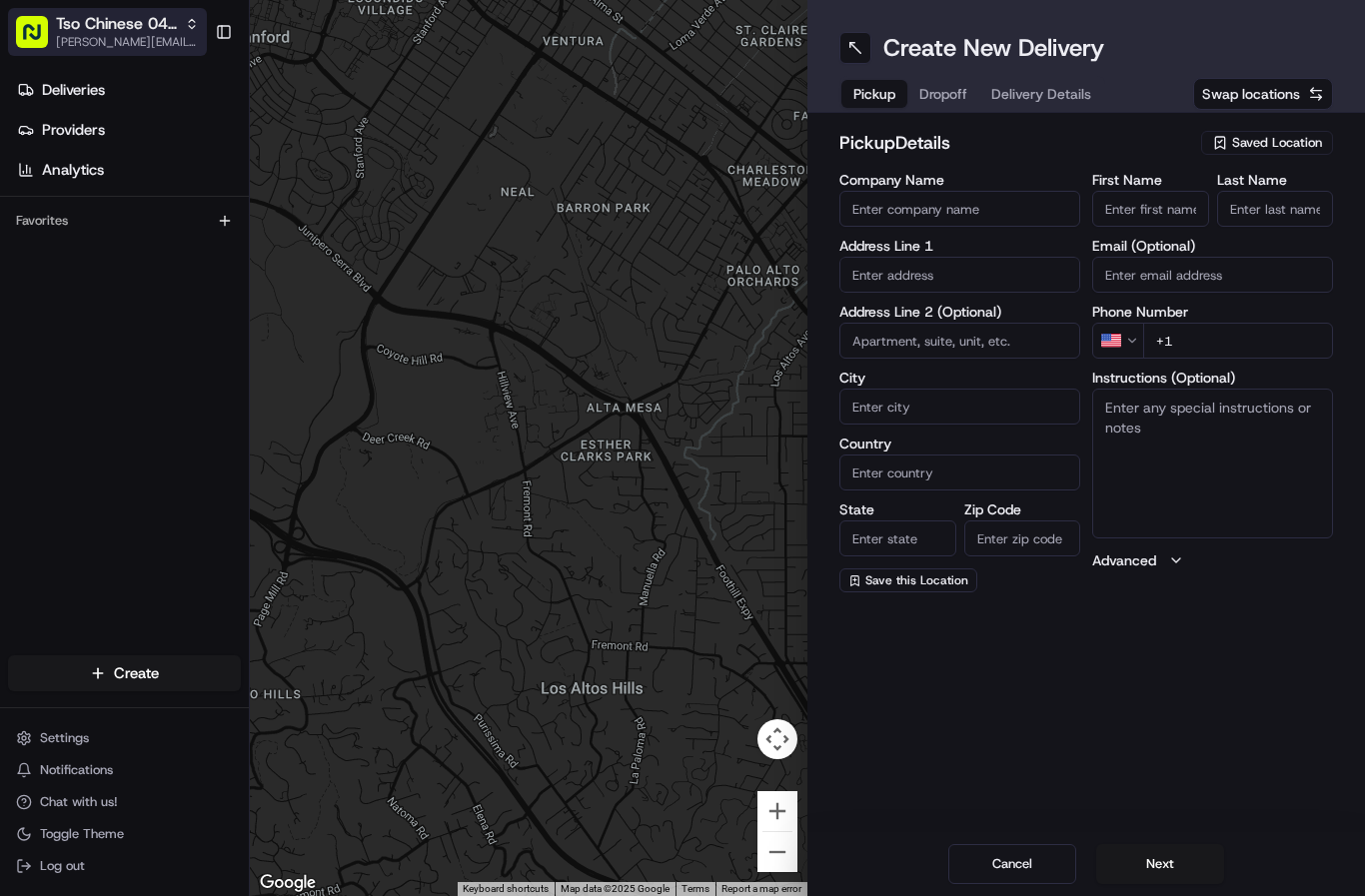 click on "[PERSON_NAME][EMAIL_ADDRESS][DOMAIN_NAME]" at bounding box center (127, 42) 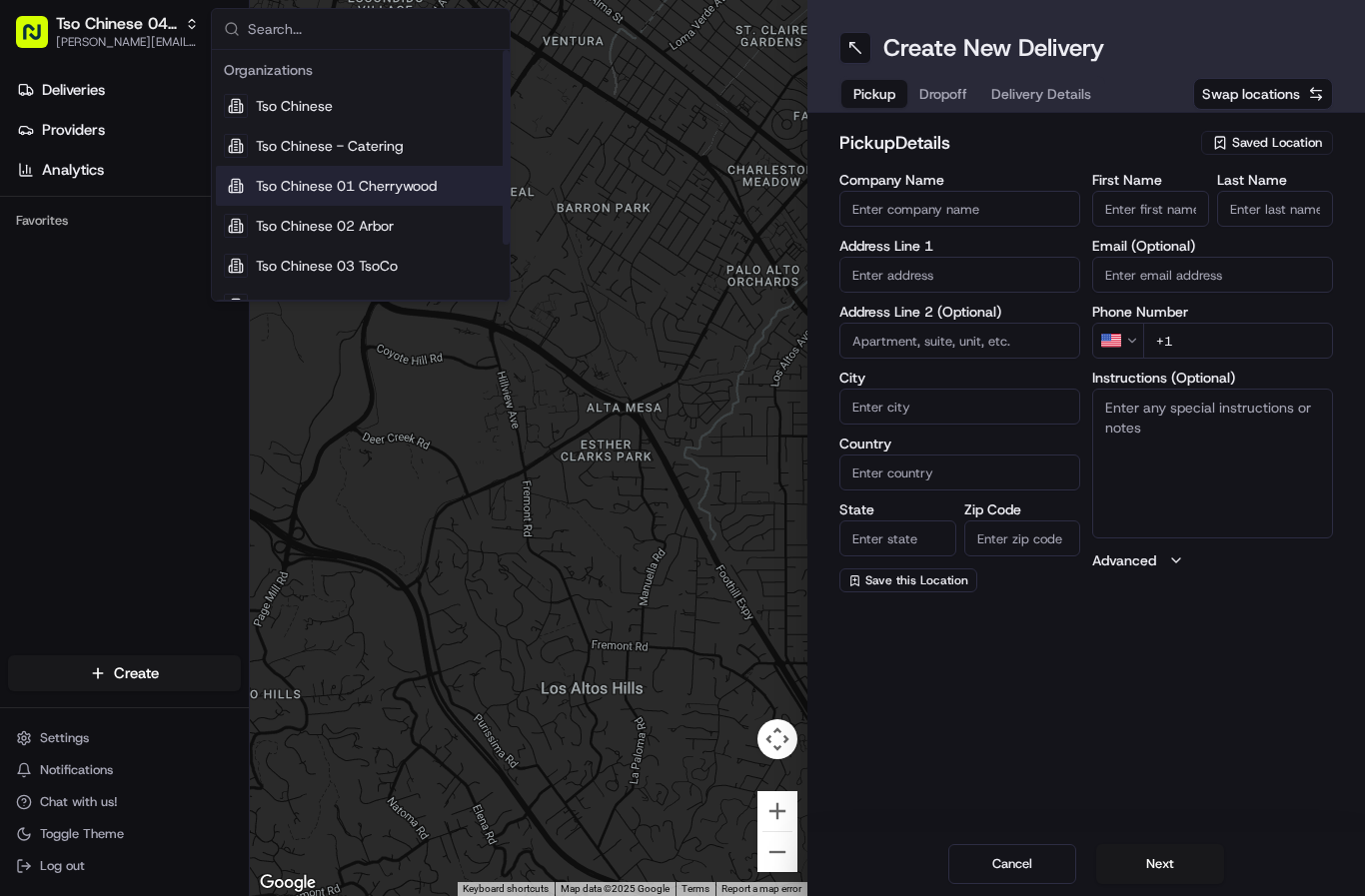 click on "Tso Chinese 01 Cherrywood" at bounding box center [361, 186] 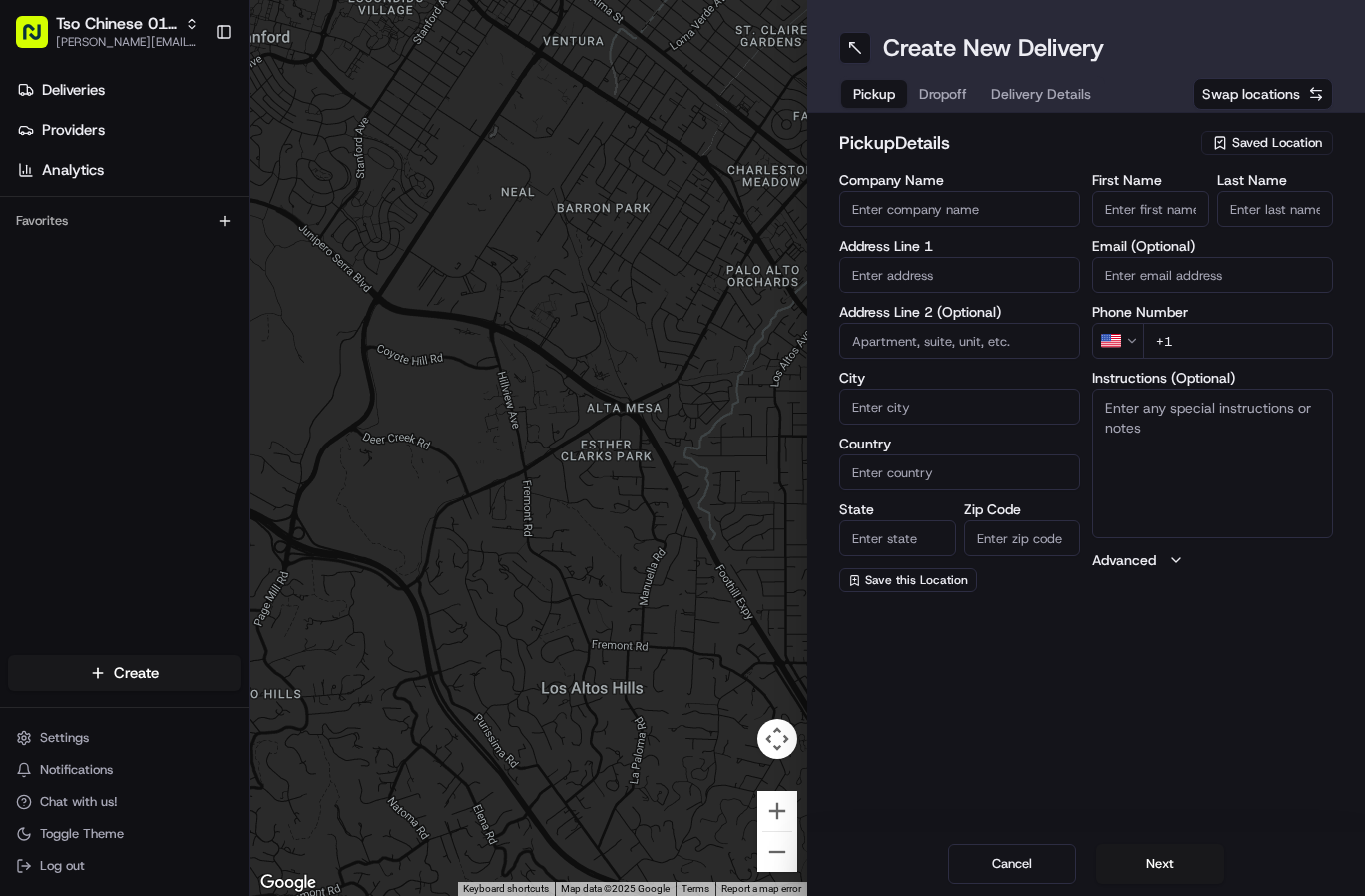 click on "Saved Location" at bounding box center [1277, 143] 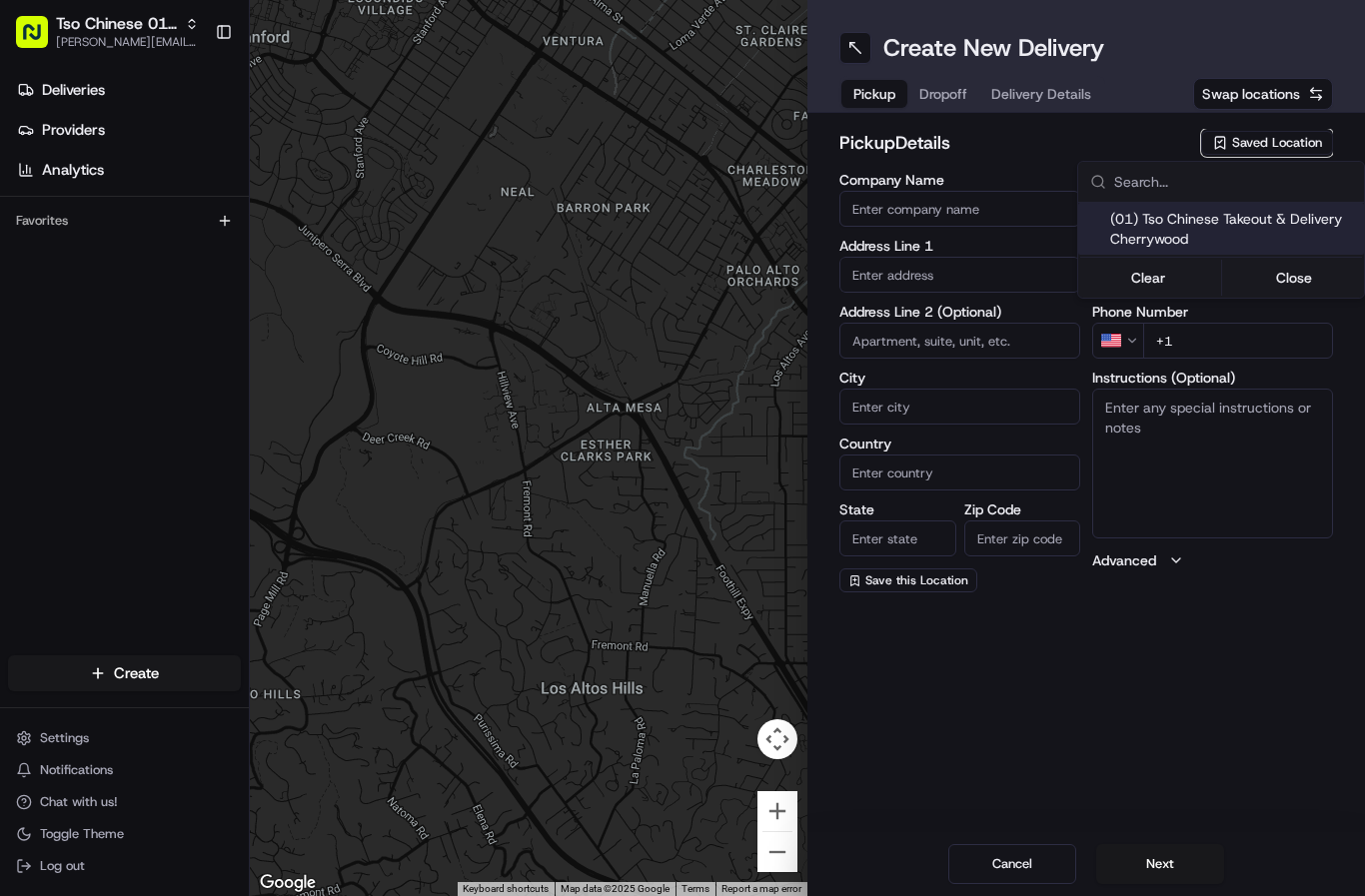 click on "(01) Tso Chinese Takeout & Delivery Cherrywood" at bounding box center (1233, 229) 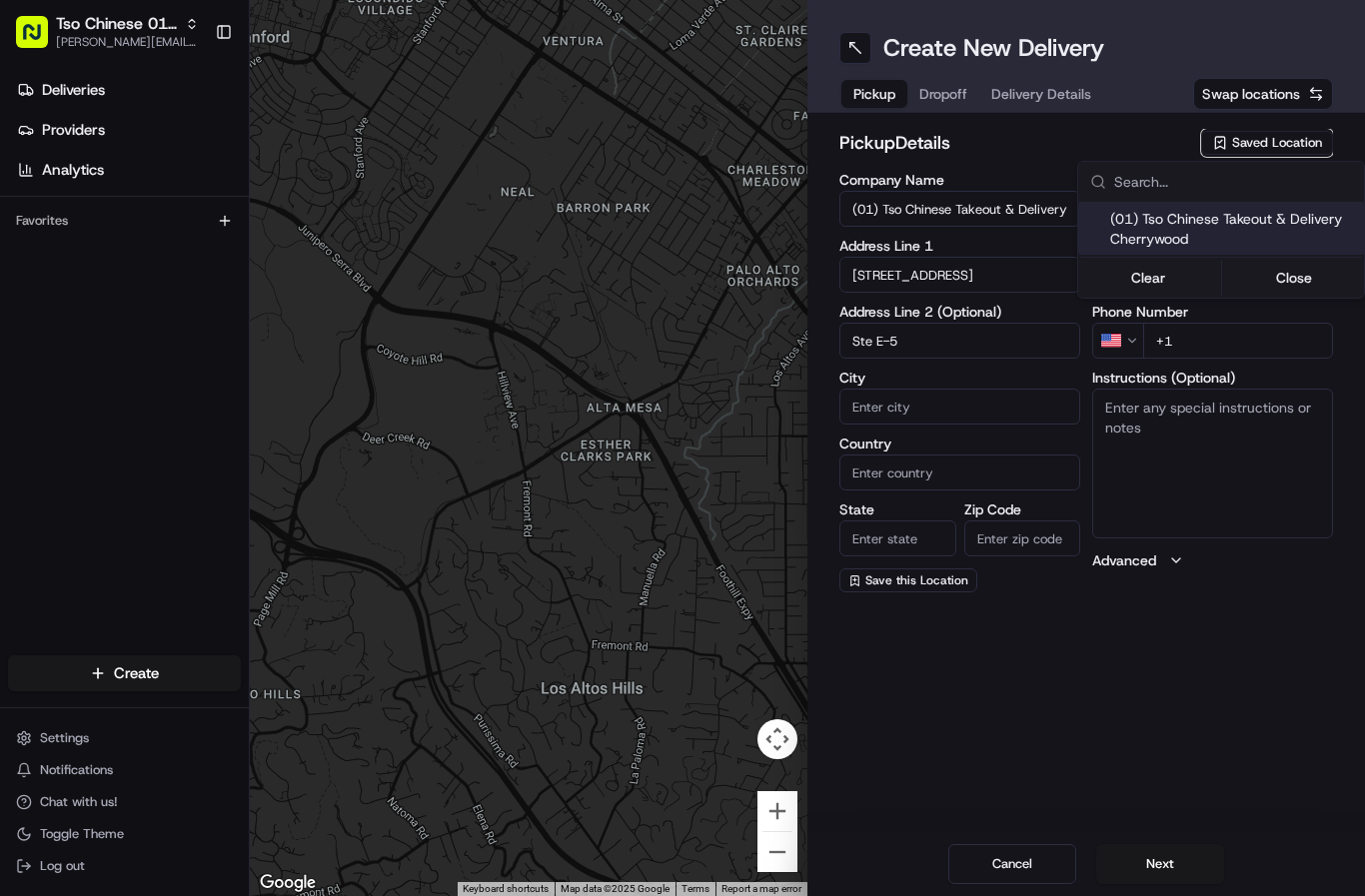type on "Austin" 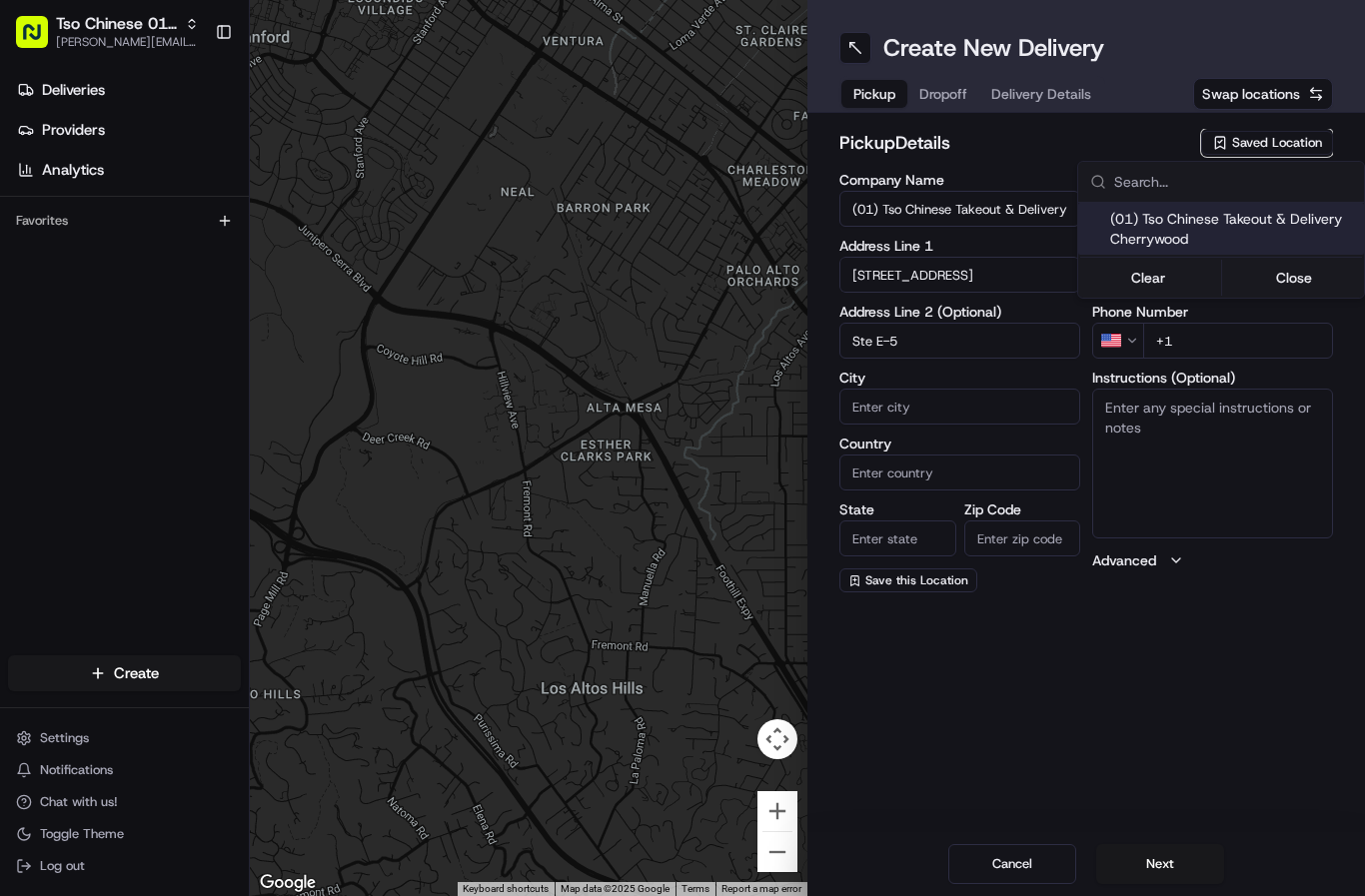 type on "[EMAIL_ADDRESS][DOMAIN_NAME]" 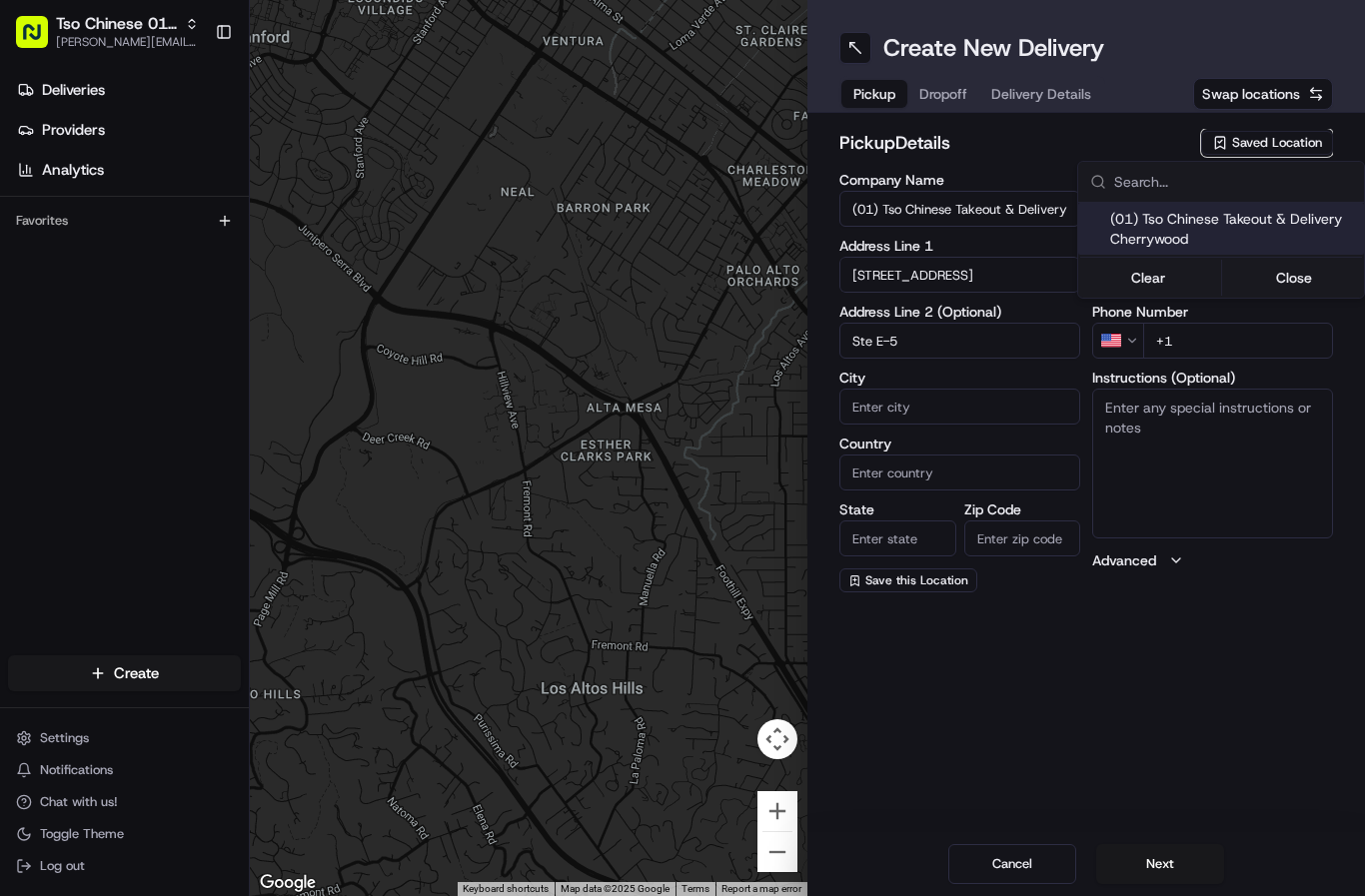 type on "[PHONE_NUMBER]" 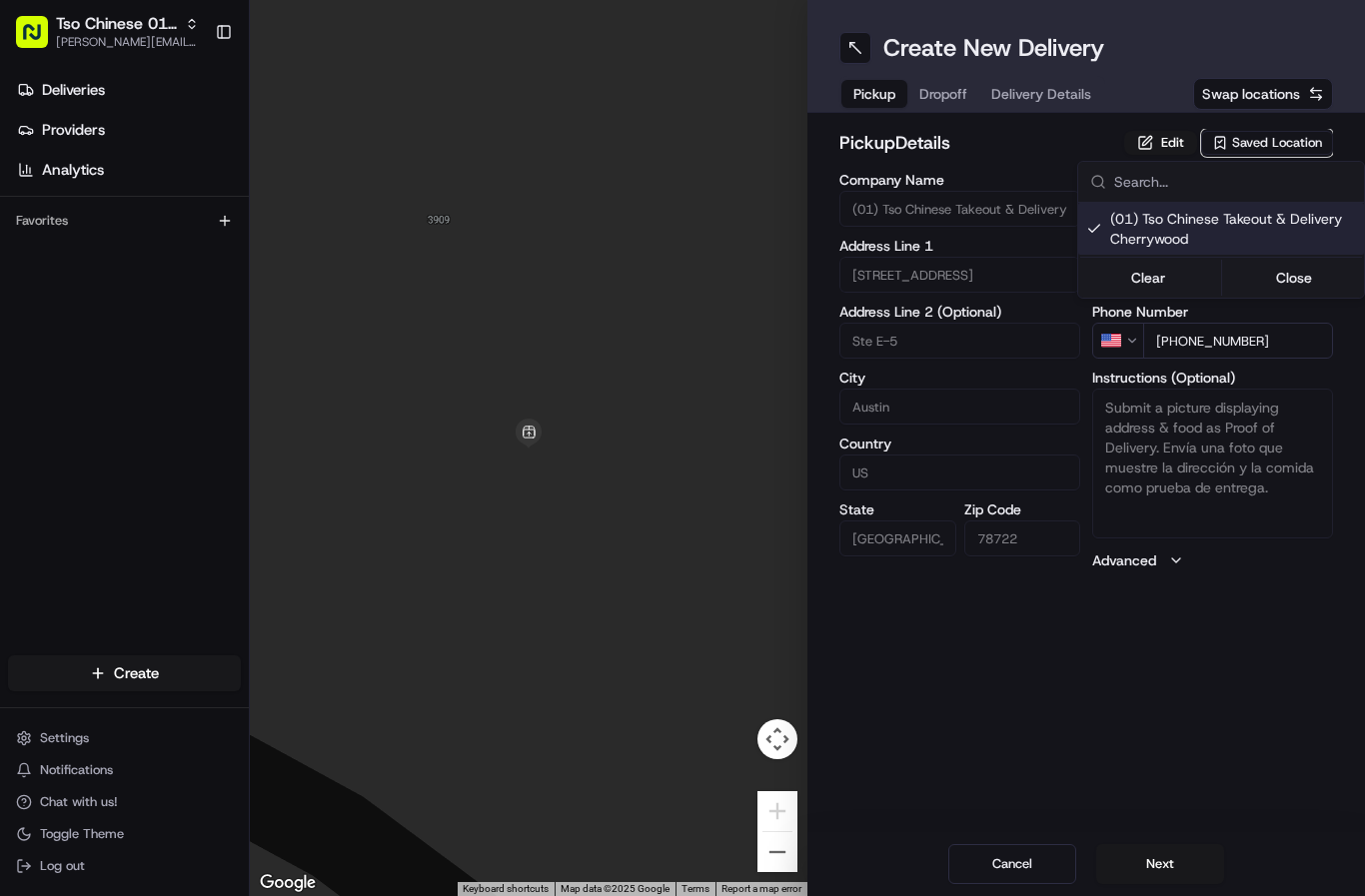 click on "Tso Chinese 01 Cherrywood [PERSON_NAME][EMAIL_ADDRESS][DOMAIN_NAME] Toggle Sidebar Deliveries Providers Analytics Favorites Main Menu Members & Organization Organization Users Roles Preferences Customization Tracking Orchestration Automations Dispatch Strategy Locations Pickup Locations Dropoff Locations Billing Billing Refund Requests Integrations Notification Triggers Webhooks API Keys Request Logs Create Settings Notifications Chat with us! Toggle Theme Log out ← Move left → Move right ↑ Move up ↓ Move down + Zoom in - Zoom out Home Jump left by 75% End Jump right by 75% Page Up Jump up by 75% Page Down Jump down by 75% Keyboard shortcuts Map Data Map data ©2025 Google Map data ©2025 Google 2 m  Click to toggle between metric and imperial units Terms Report a map error Create New Delivery Pickup Dropoff Delivery Details Swap locations pickup  Details  Edit Saved Location Company Name (01) Tso Chinese Takeout & Delivery Cherrywood Address Line 1 [STREET_ADDRESS] Address Line 2 (Optional) City" at bounding box center (682, 448) 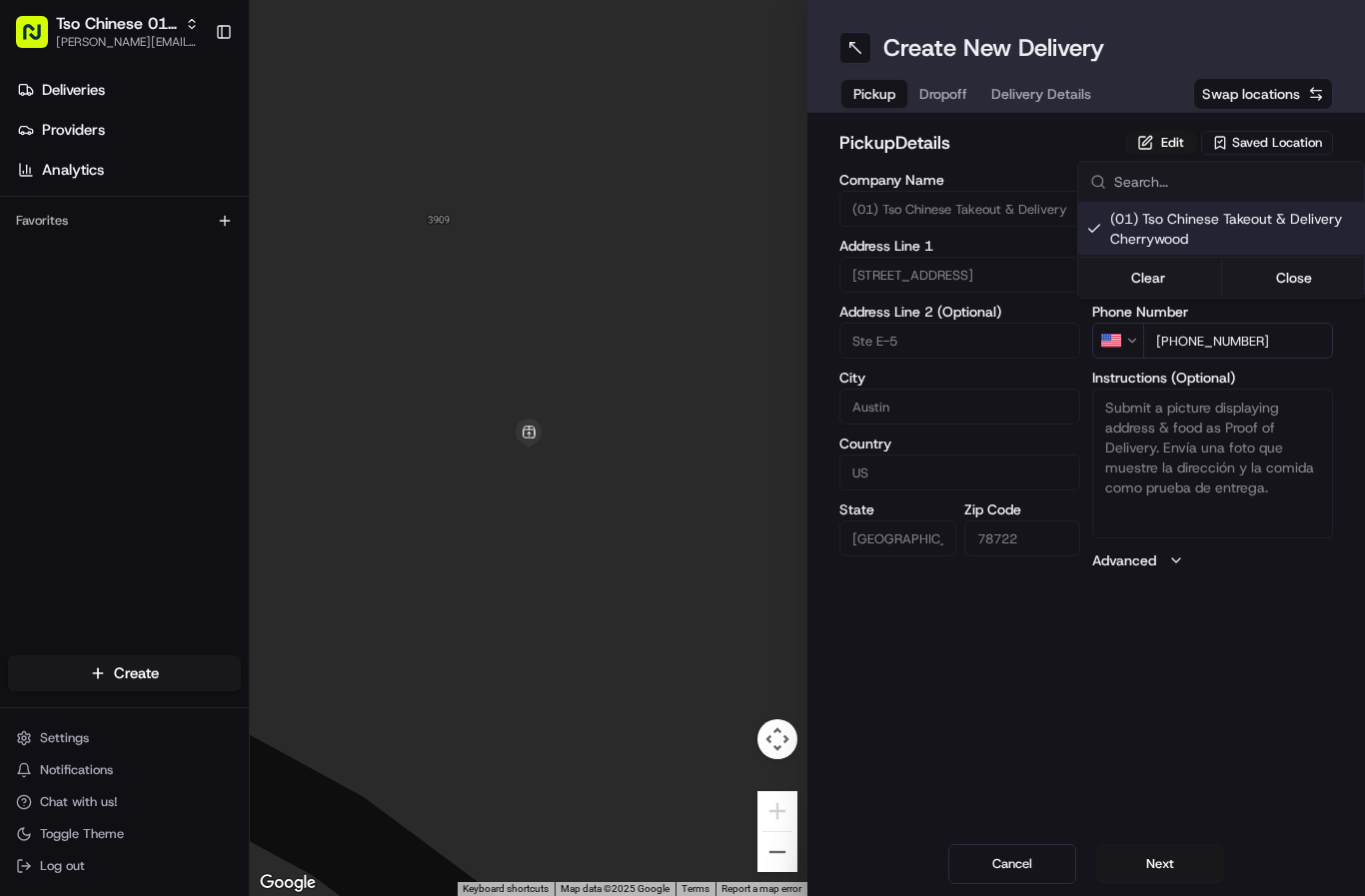 click on "Dropoff" at bounding box center (943, 94) 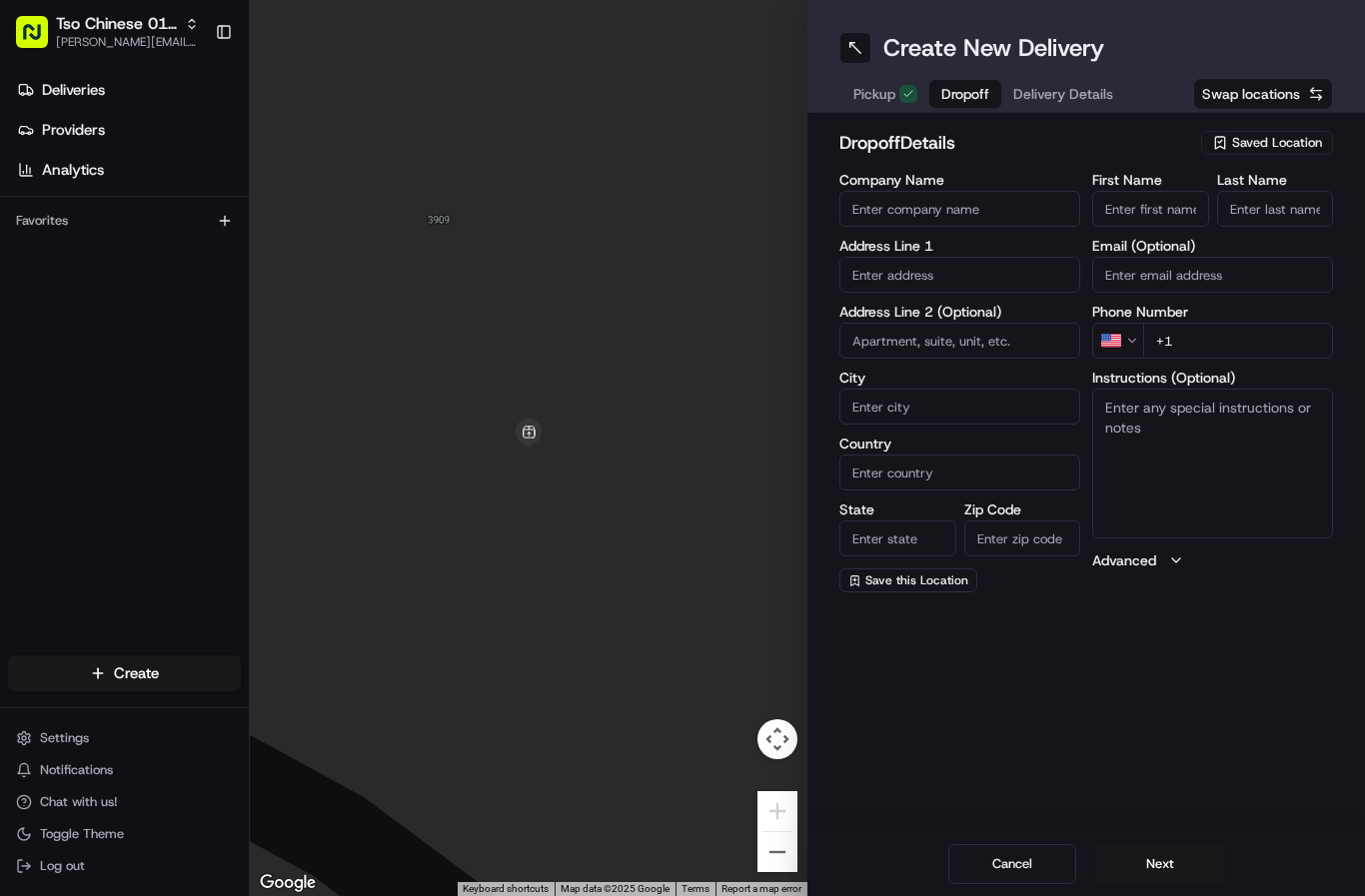 click on "+1" at bounding box center (1238, 341) 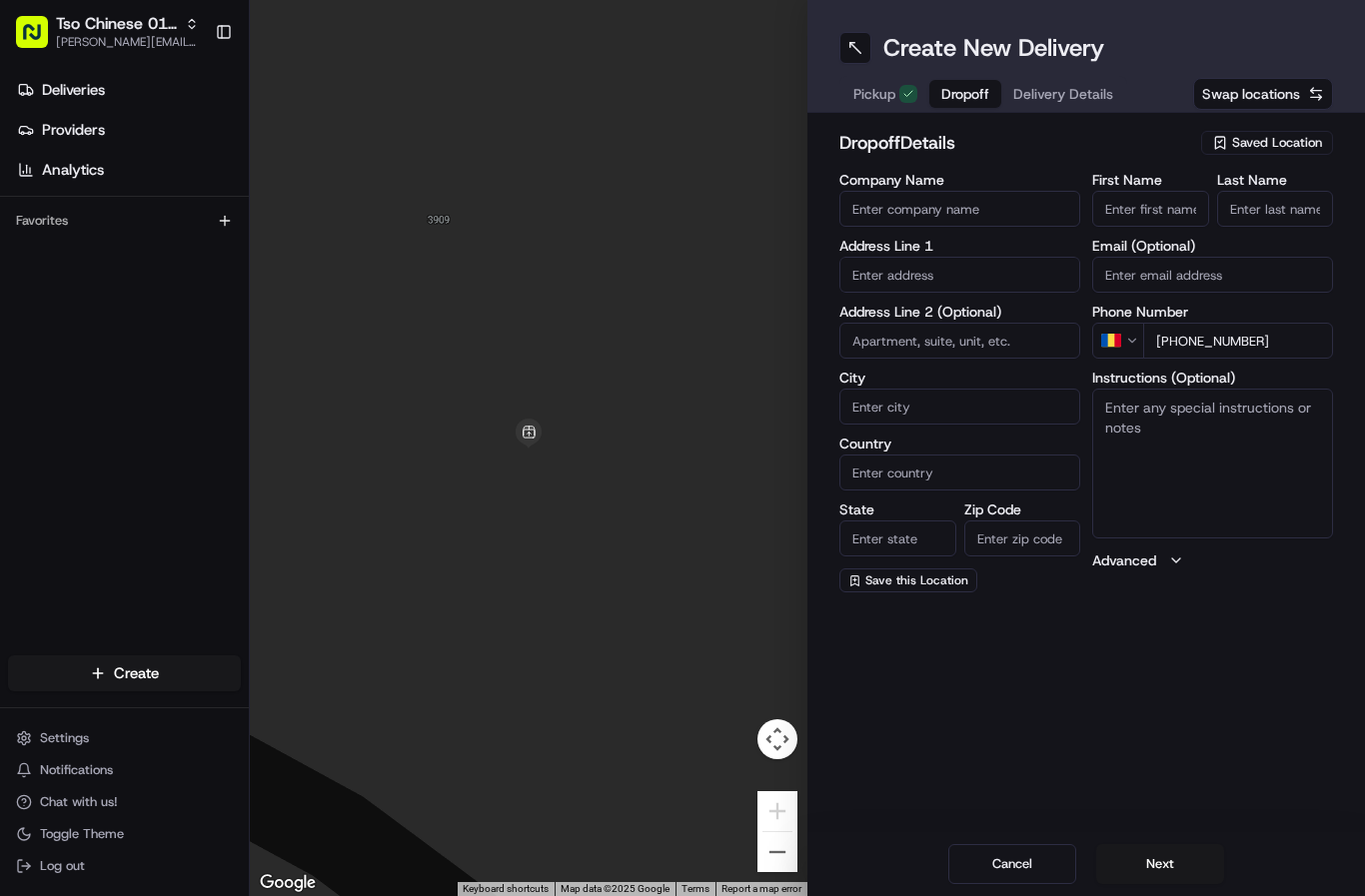 drag, startPoint x: 1288, startPoint y: 329, endPoint x: 1054, endPoint y: 311, distance: 234.69129 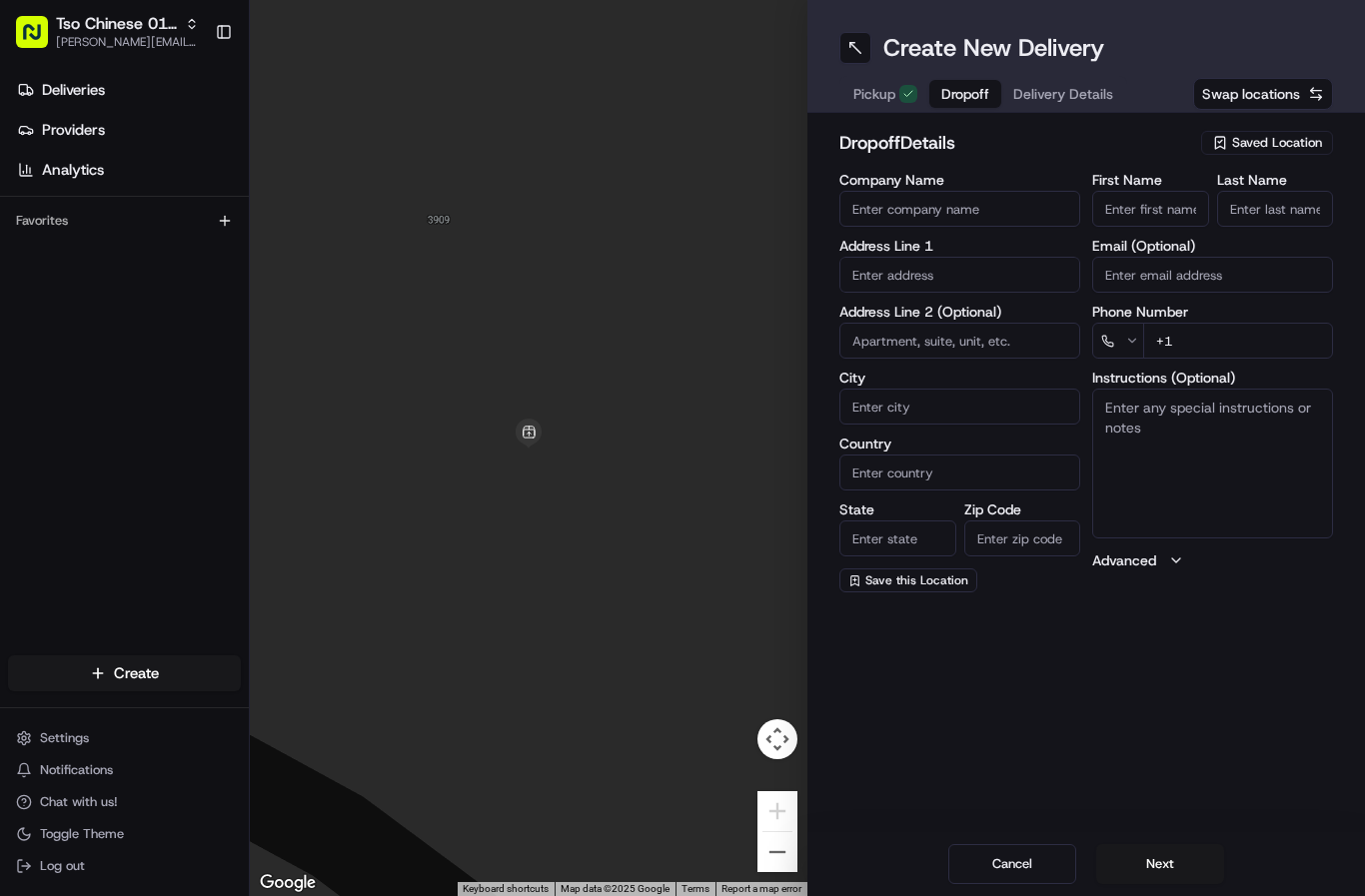 paste on "[PHONE_NUMBER]" 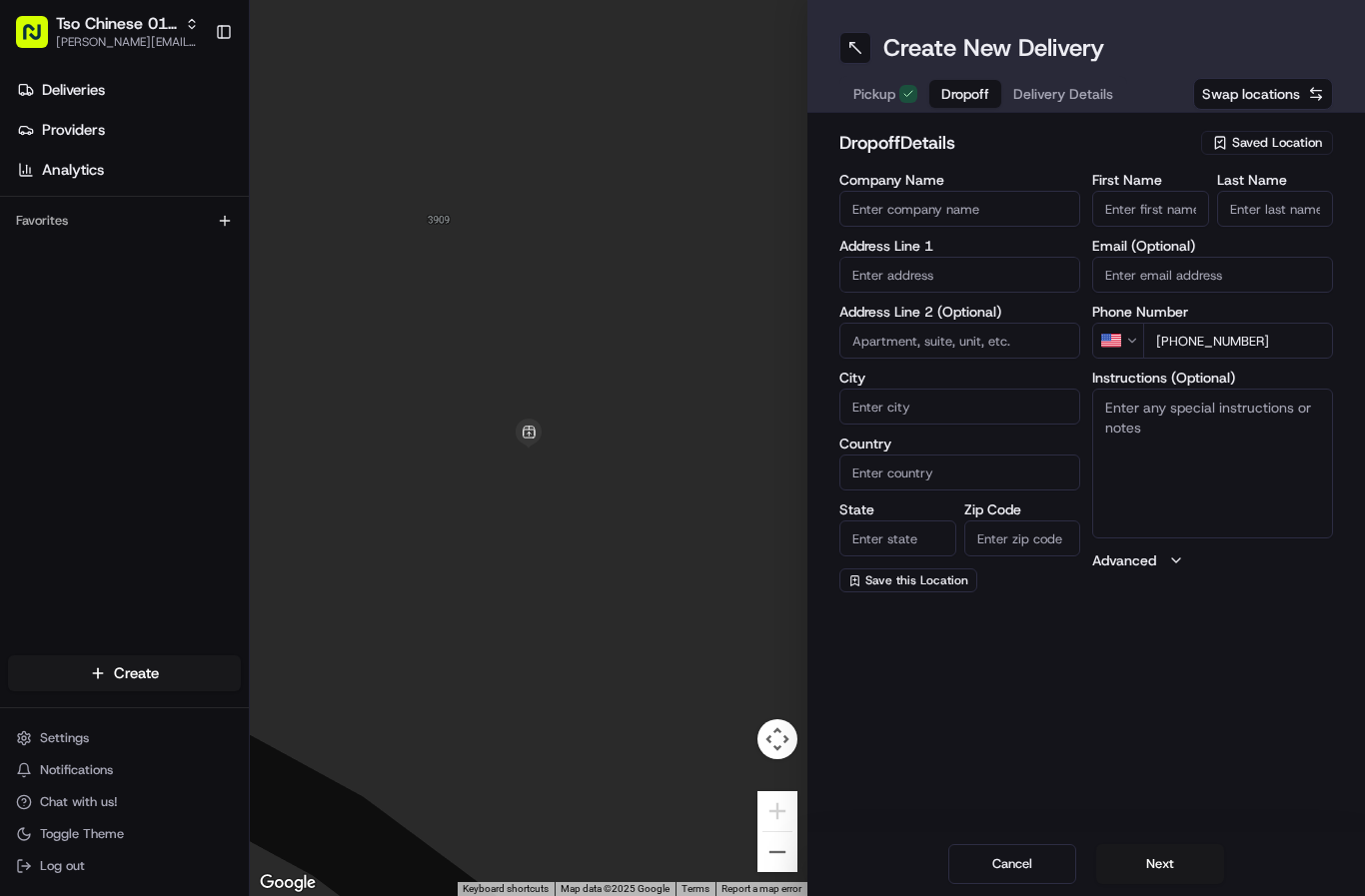 type on "[PHONE_NUMBER]" 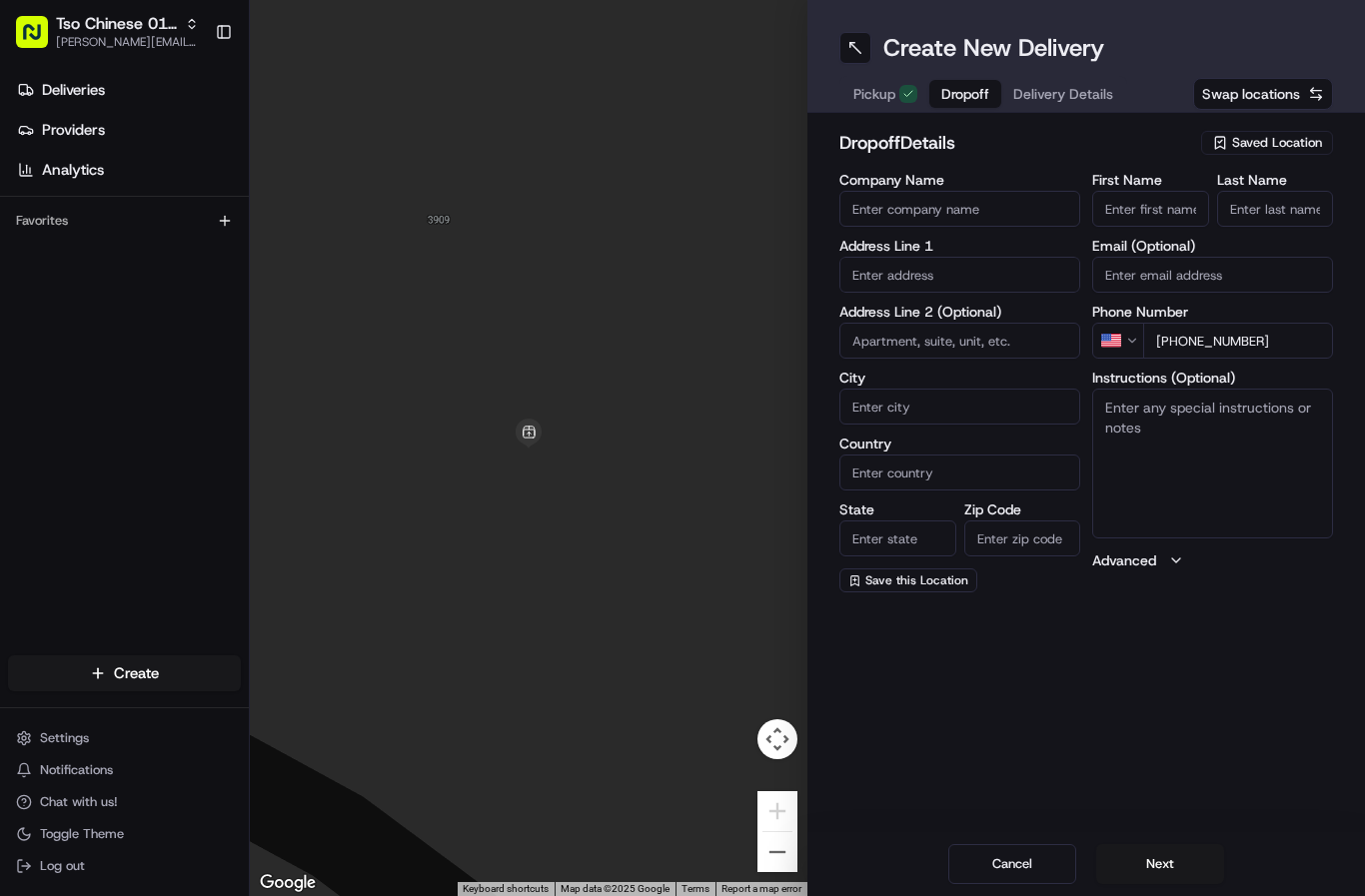 click at bounding box center [959, 275] 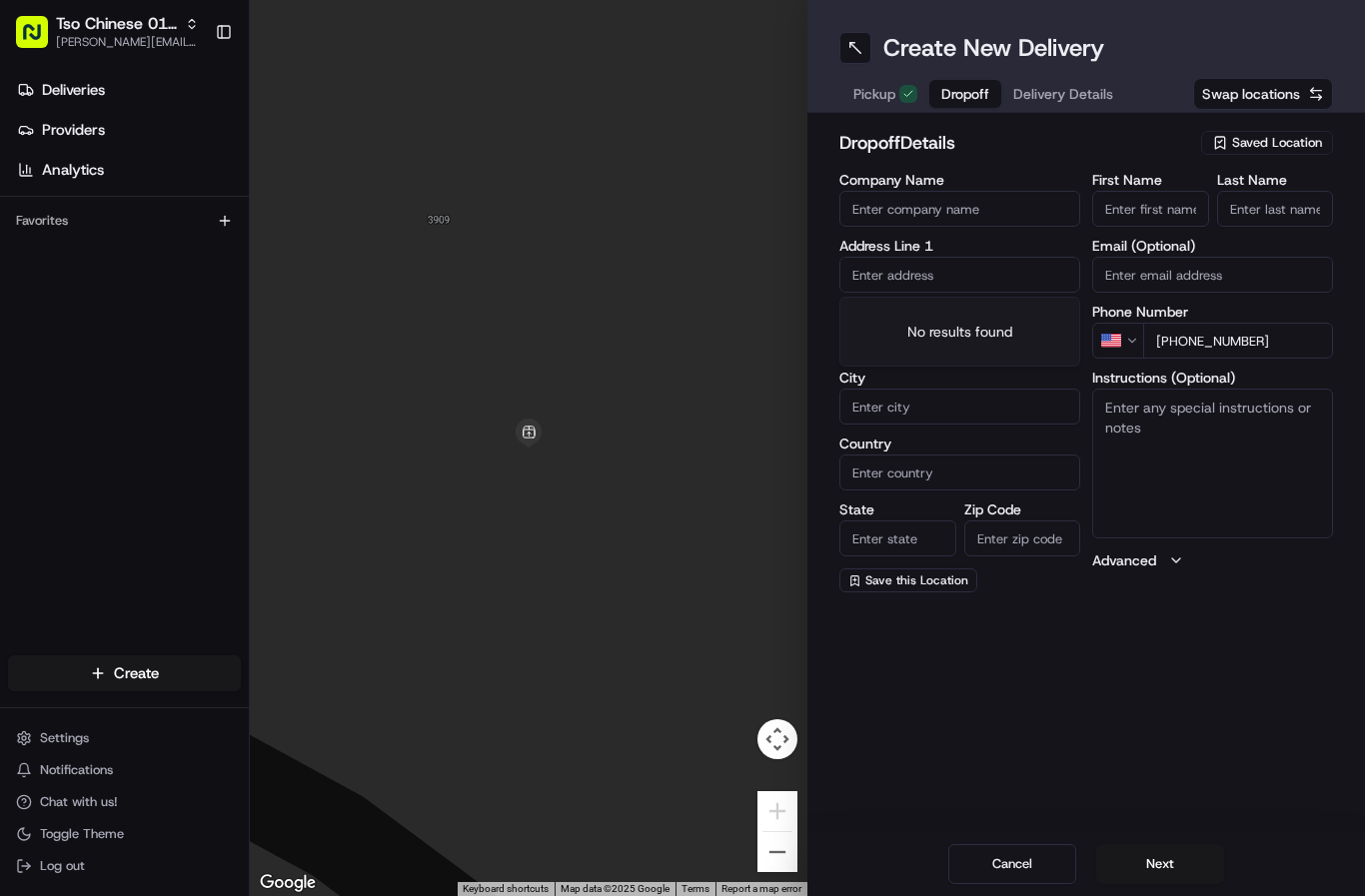 click at bounding box center [959, 275] 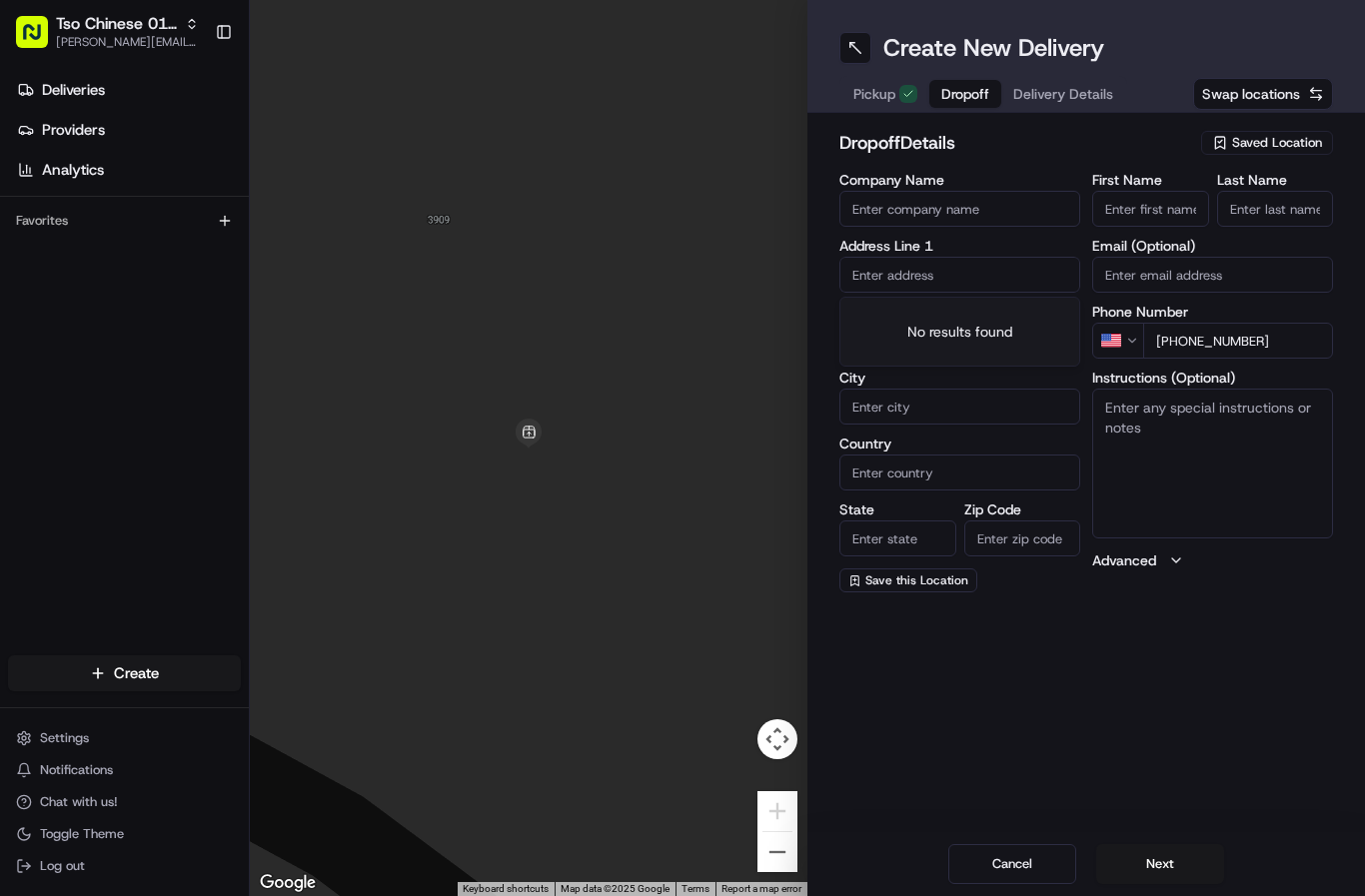 paste on "[STREET_ADDRESS]" 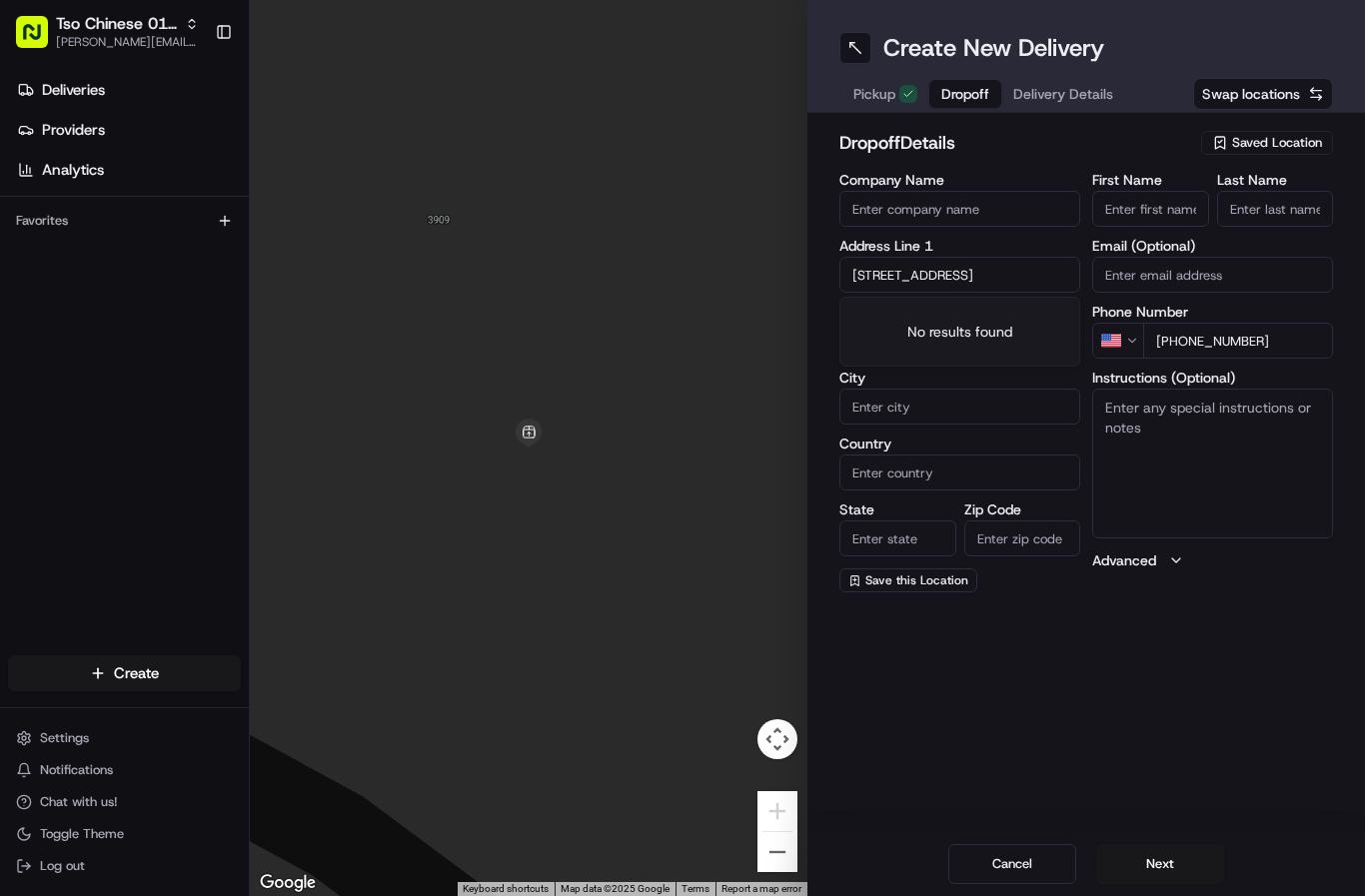 scroll, scrollTop: 0, scrollLeft: 103, axis: horizontal 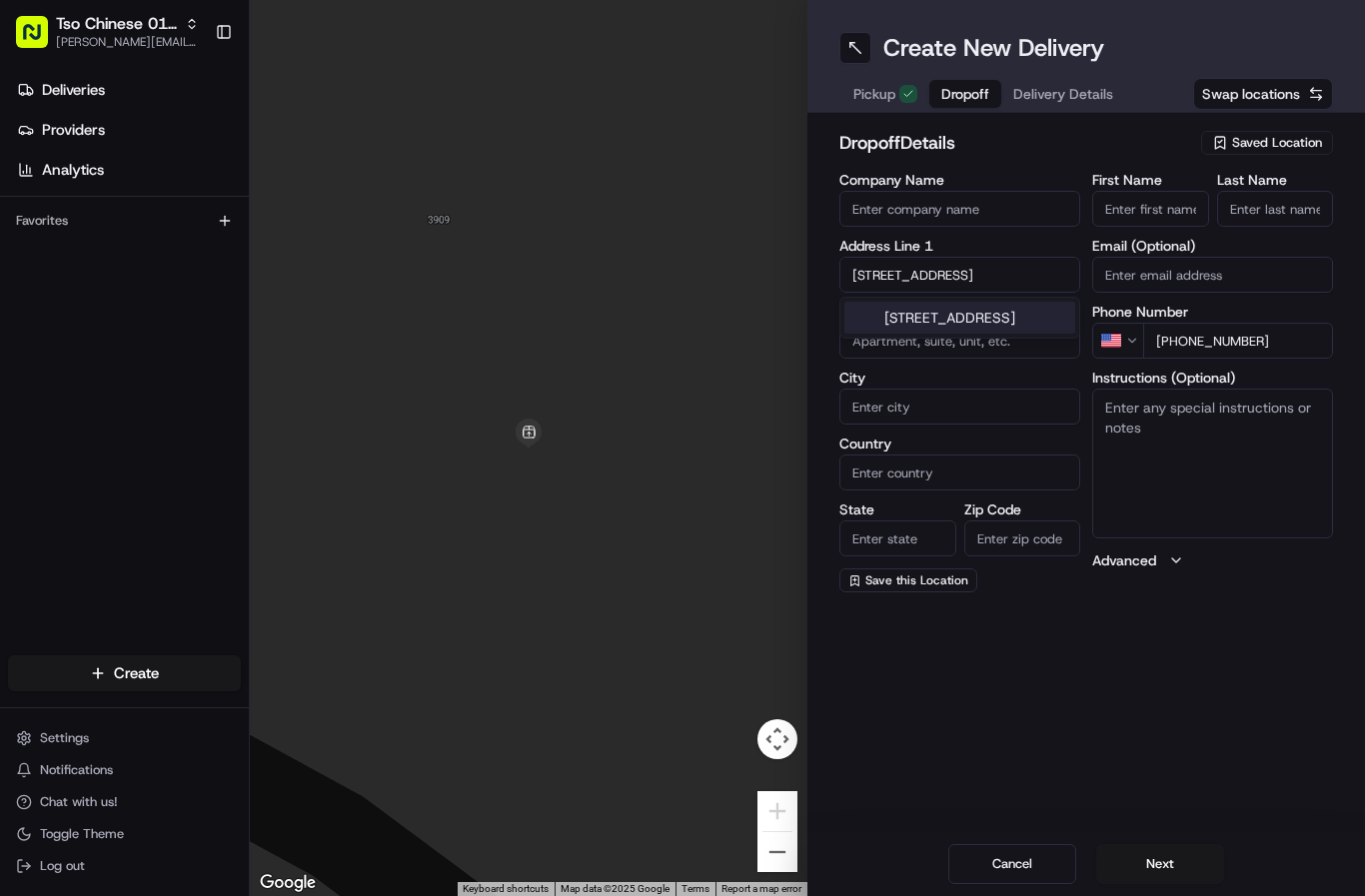 click on "[STREET_ADDRESS]" at bounding box center [959, 318] 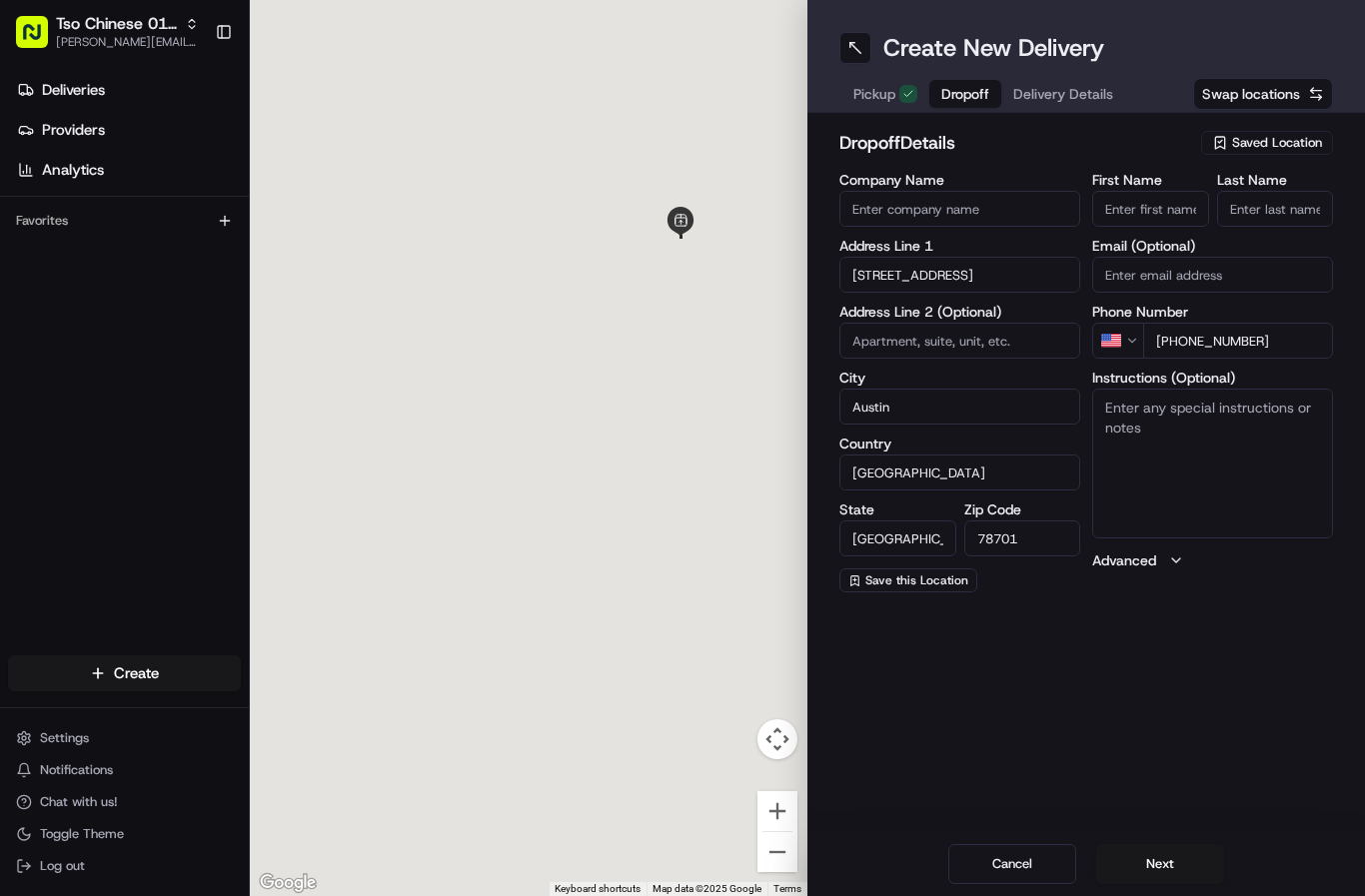 type on "[STREET_ADDRESS]" 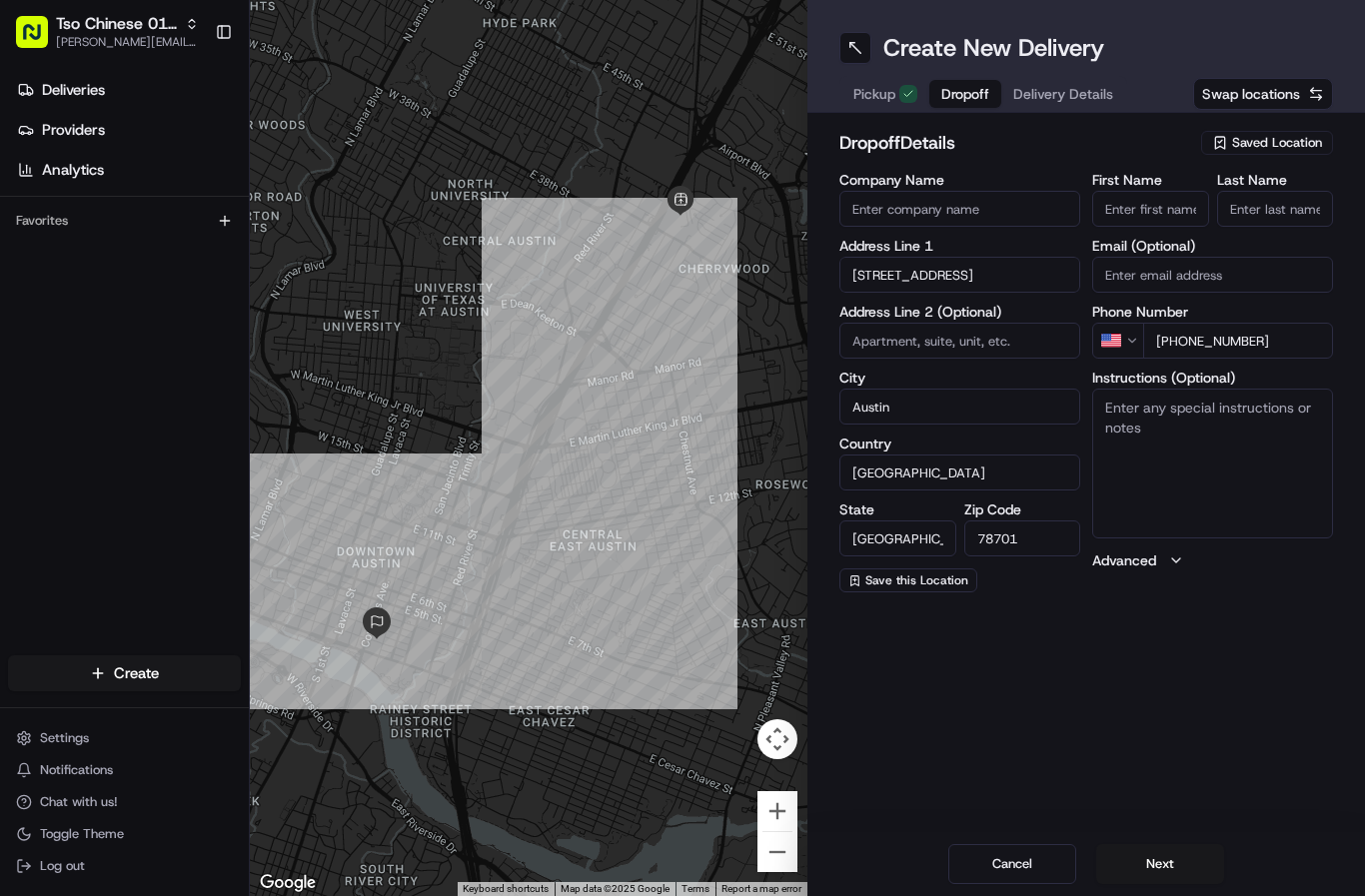 click on "Company Name" at bounding box center (959, 209) 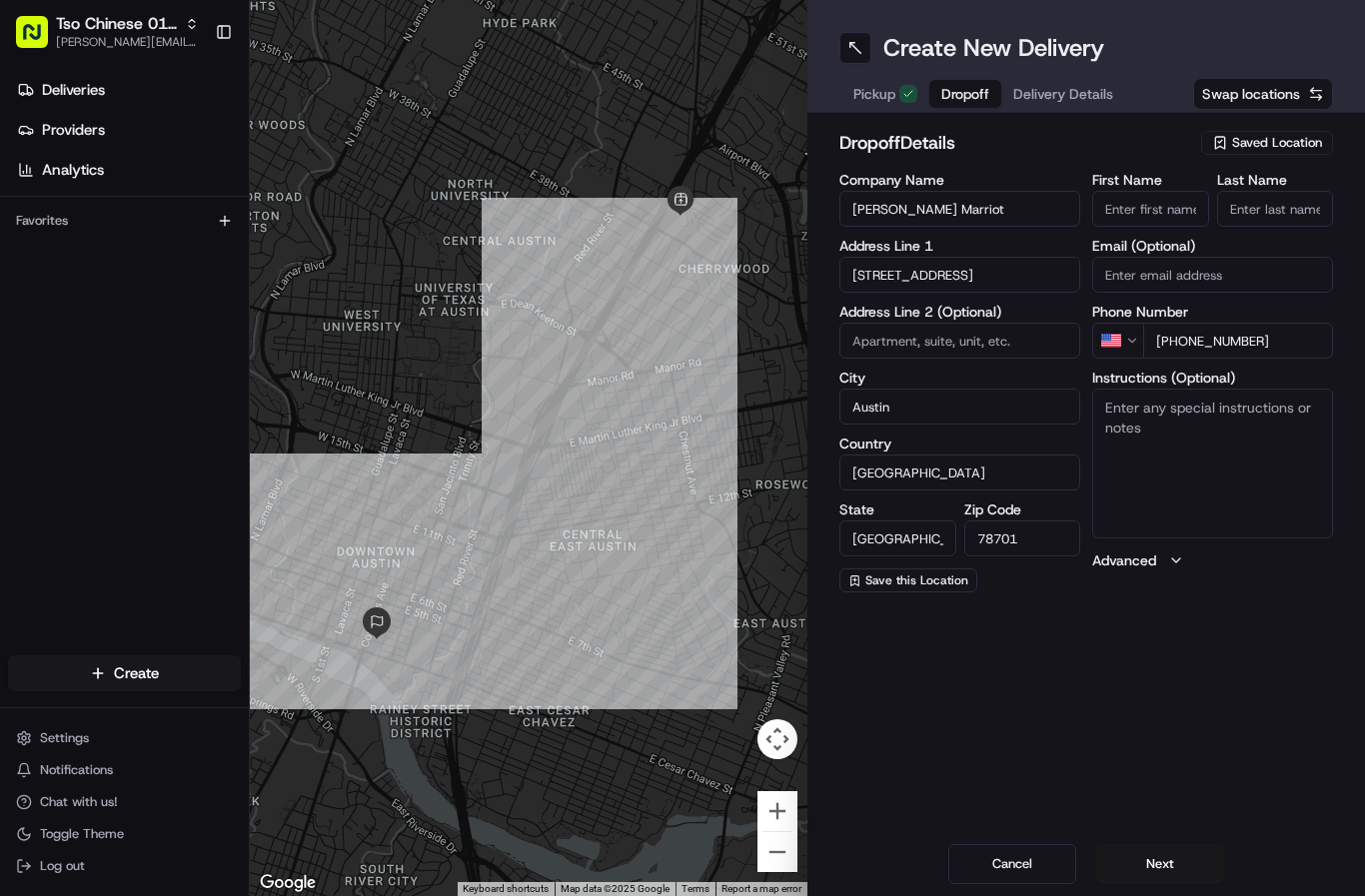 type on "[PERSON_NAME] Marriot" 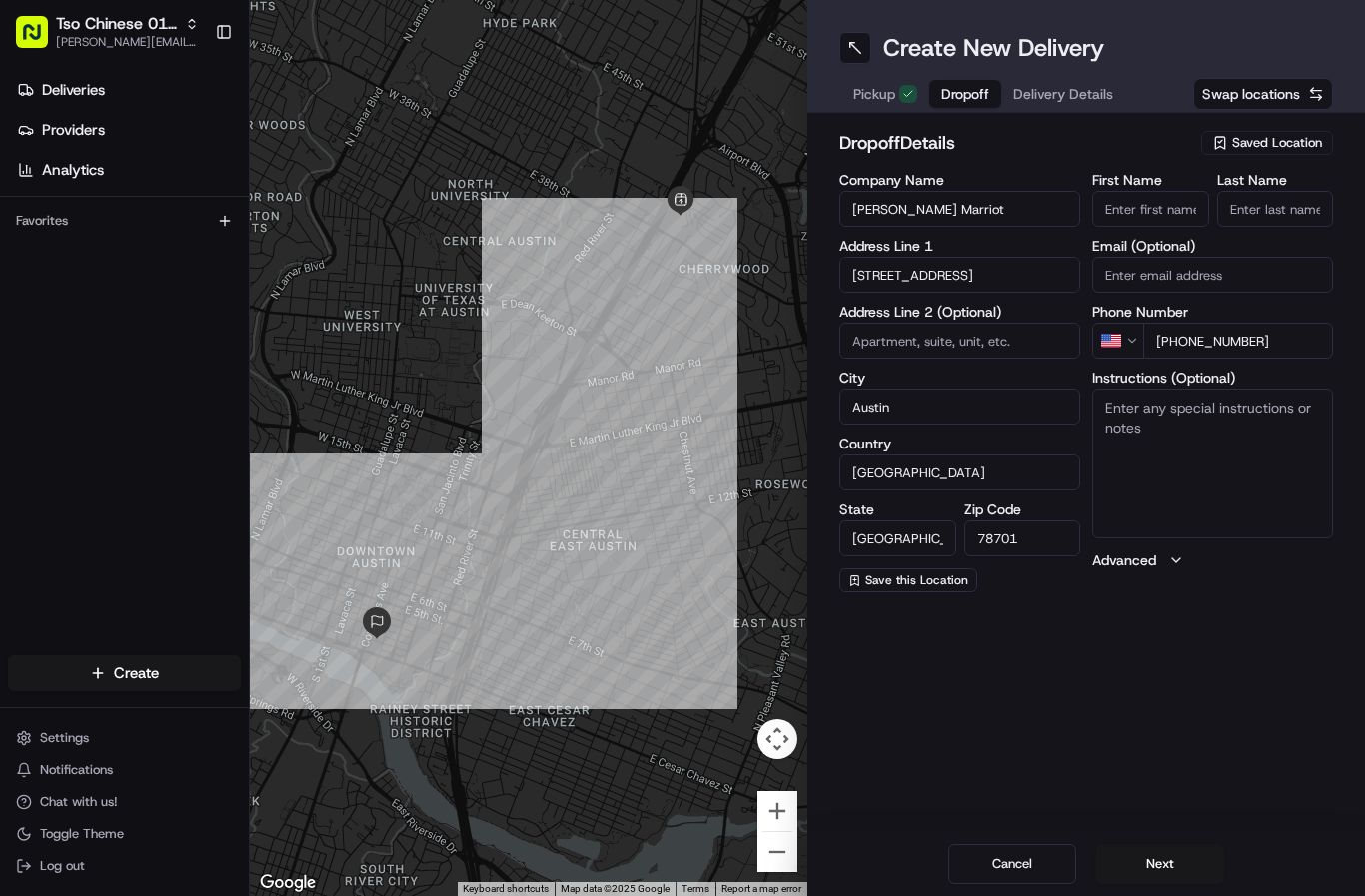 click at bounding box center [959, 341] 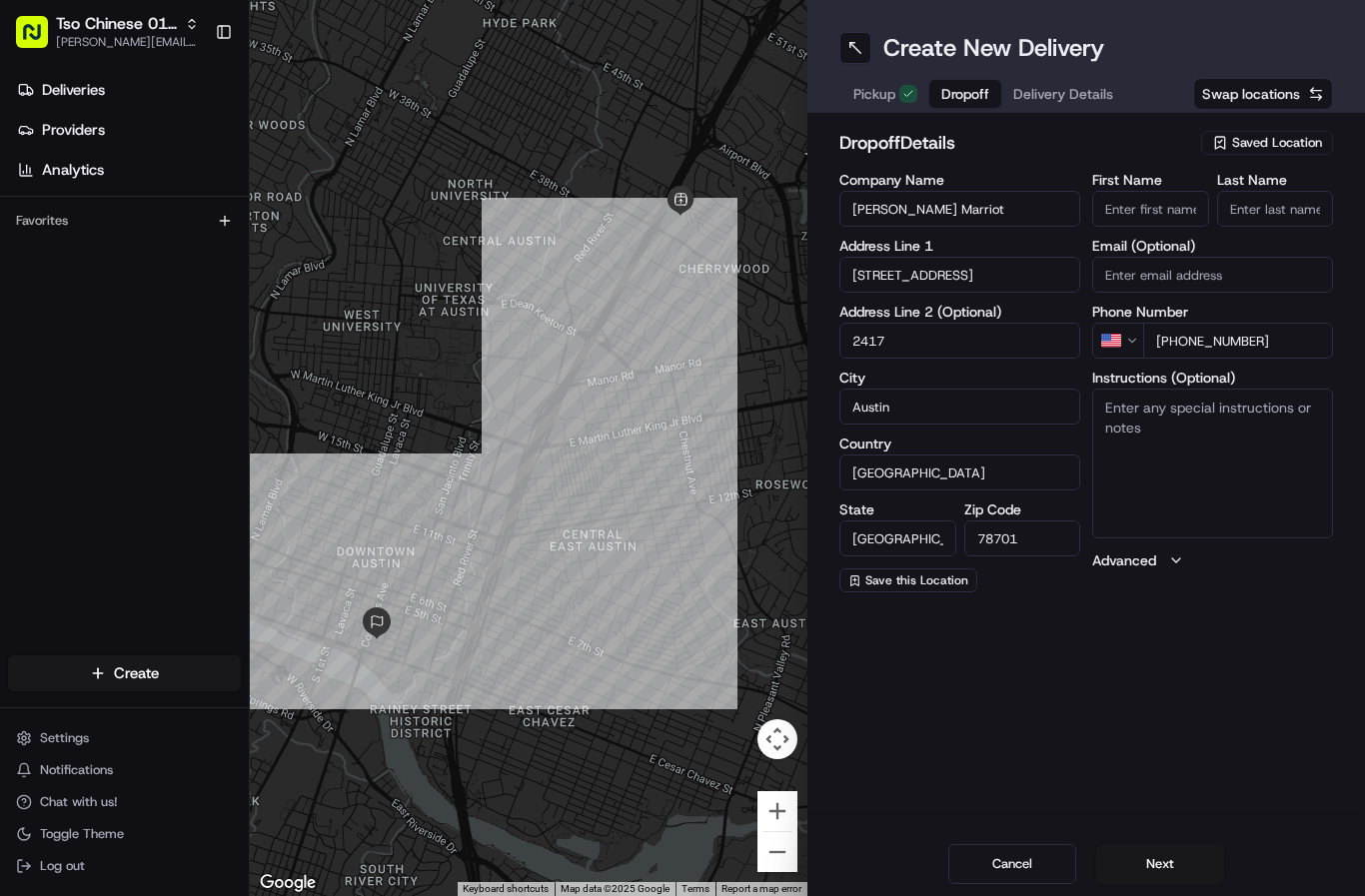 type on "2417" 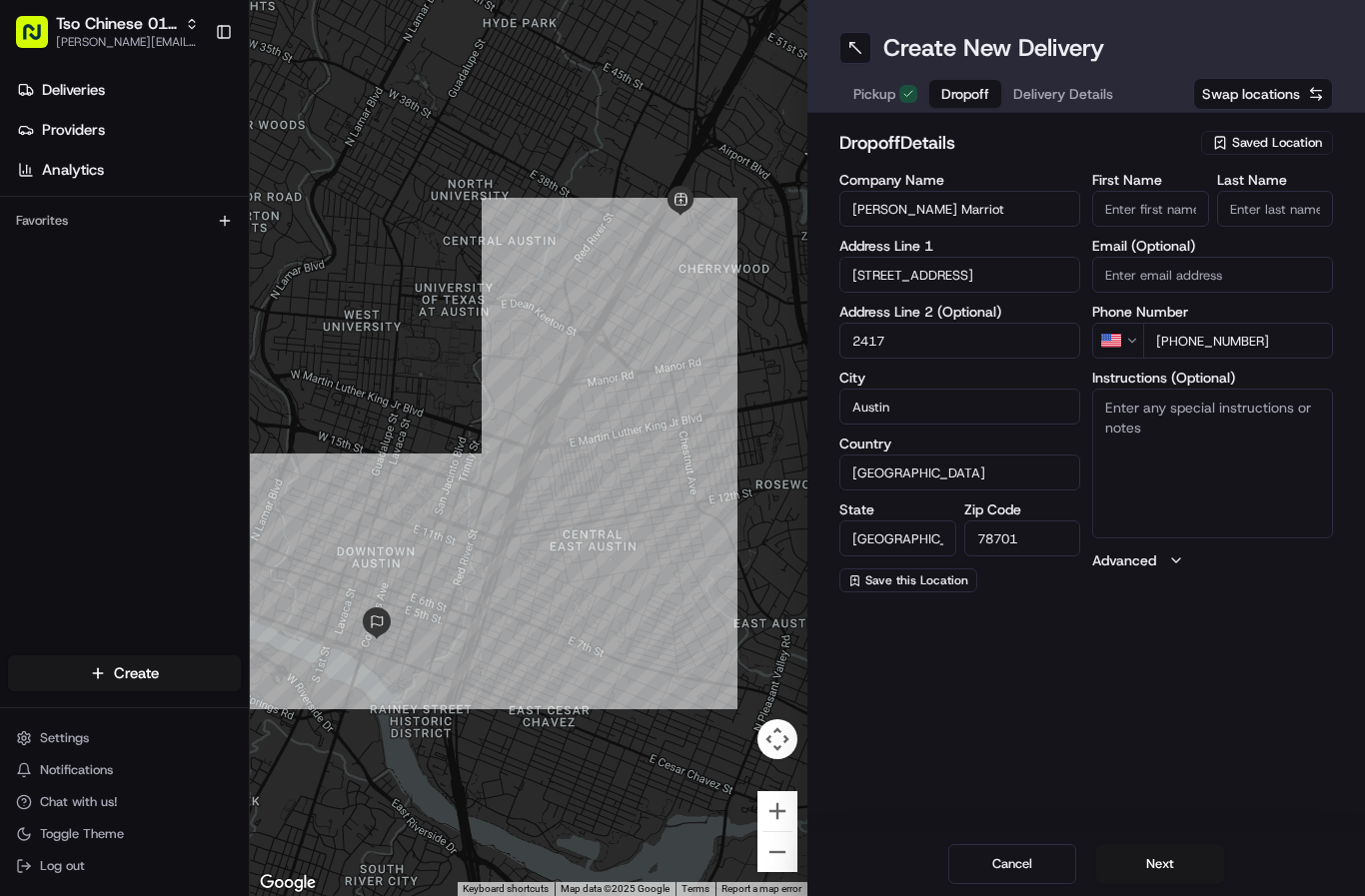 click on "First Name" at bounding box center [1150, 209] 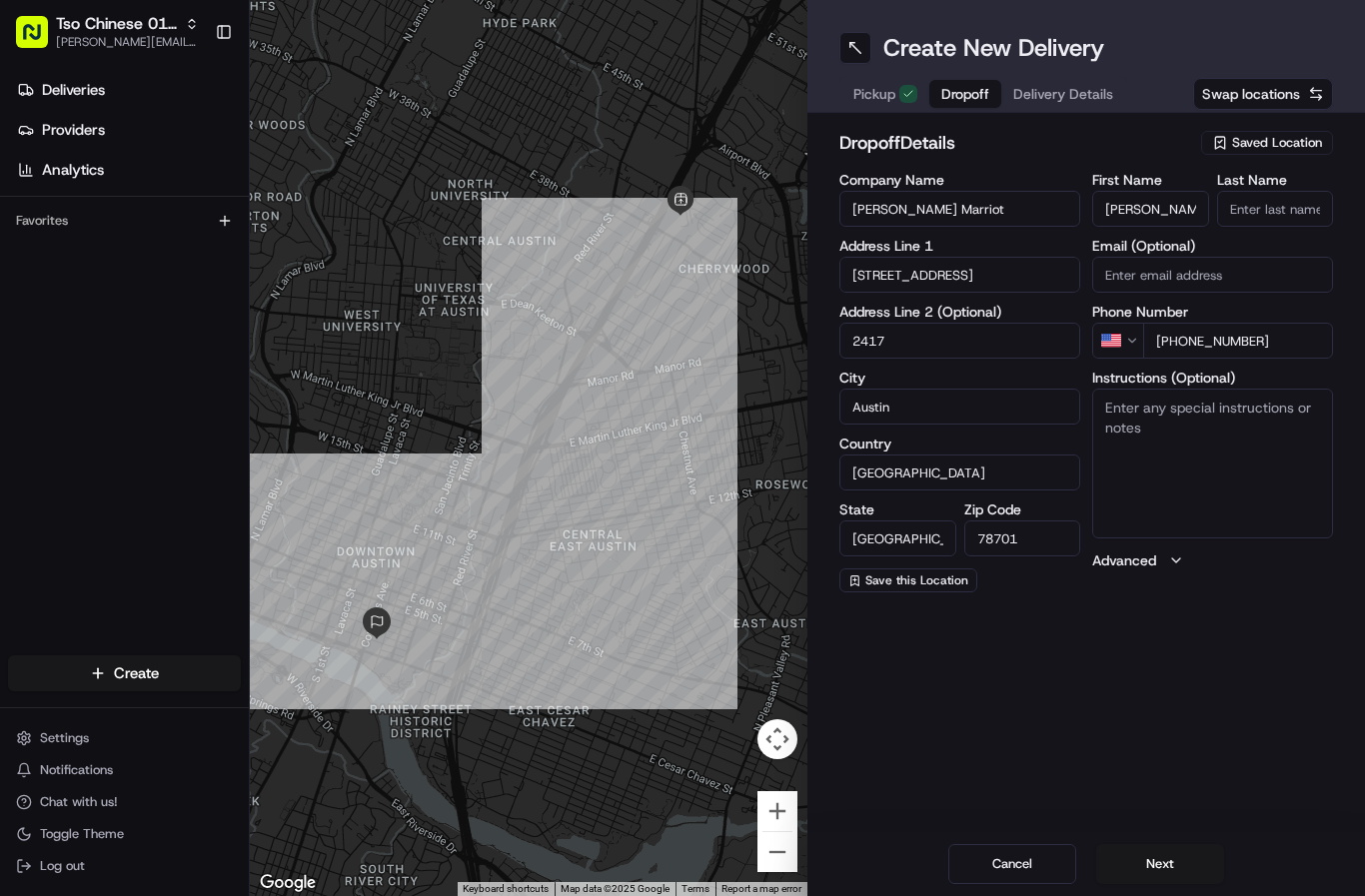type on "[PERSON_NAME]" 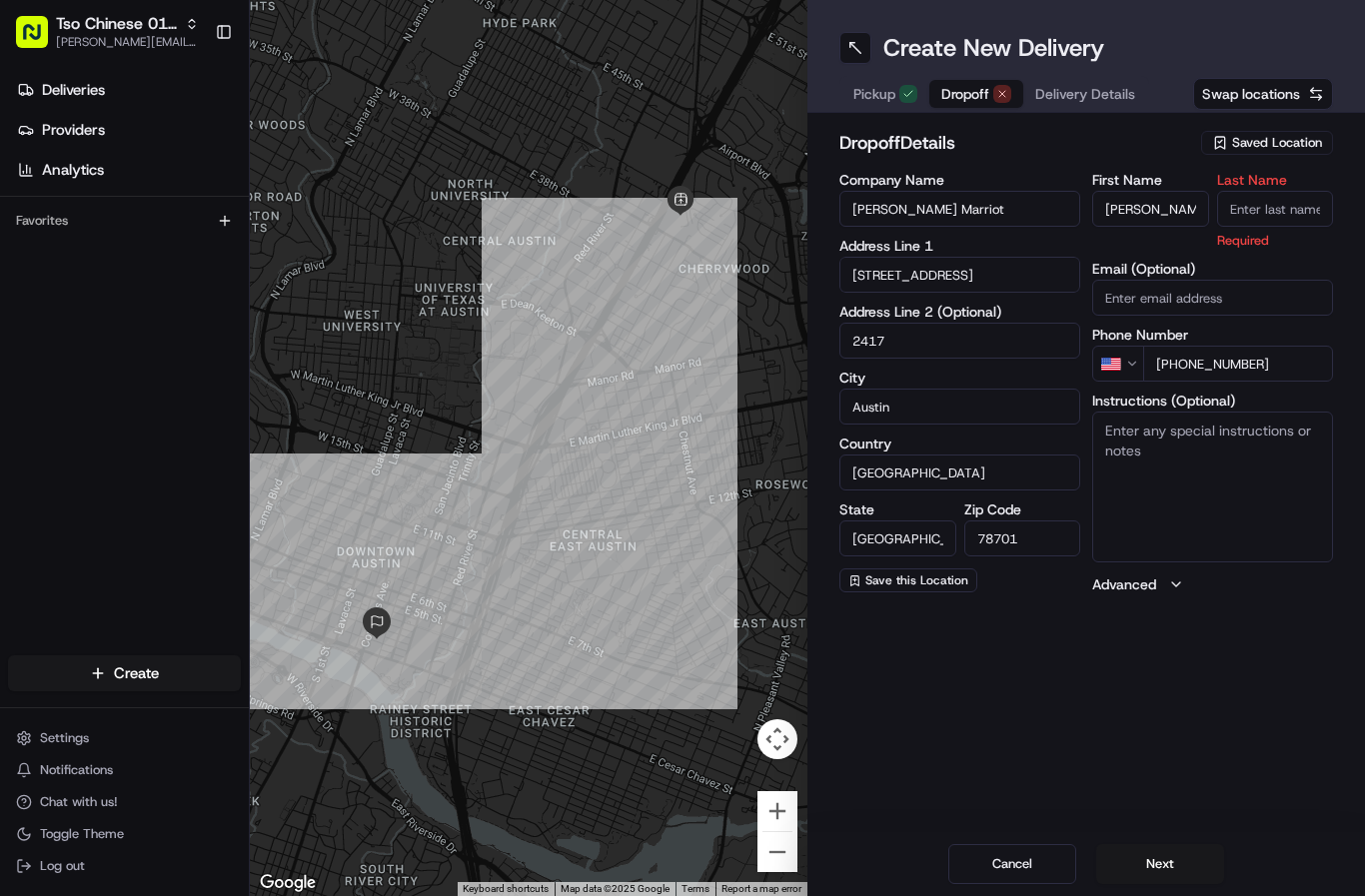 click on "Last Name" at bounding box center (1275, 209) 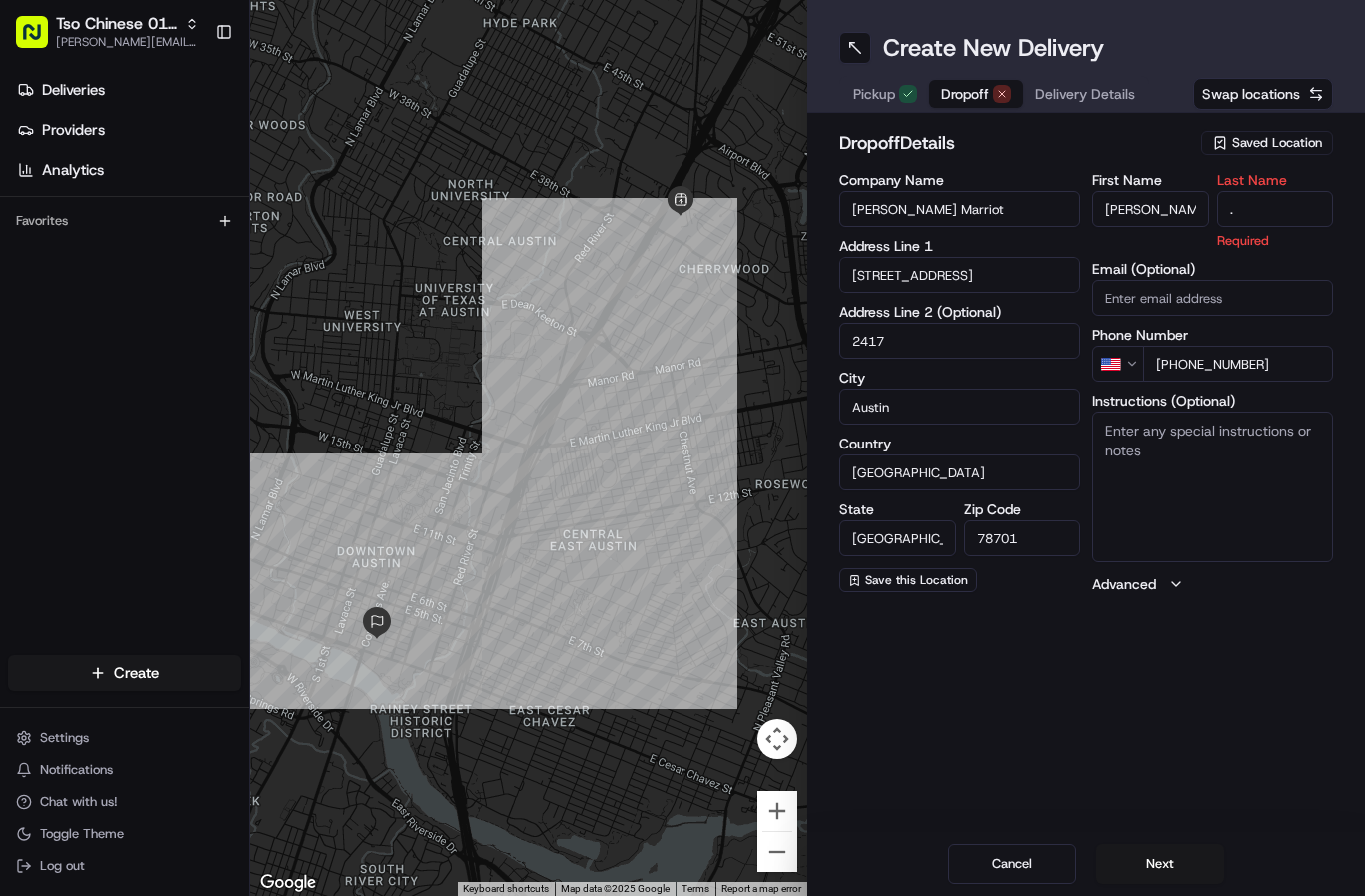 type on "." 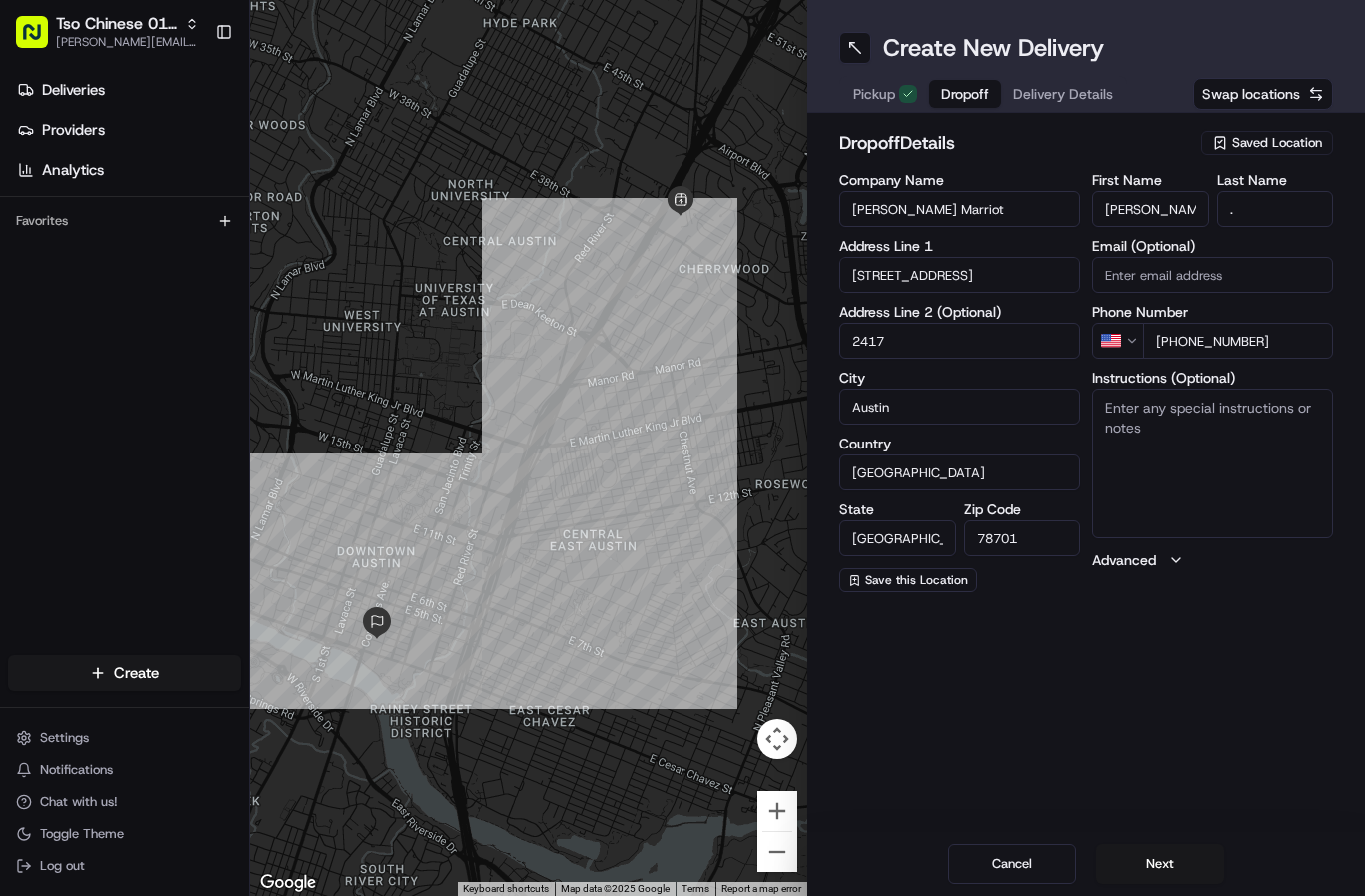 drag, startPoint x: 1120, startPoint y: 137, endPoint x: 1136, endPoint y: 95, distance: 44.94441 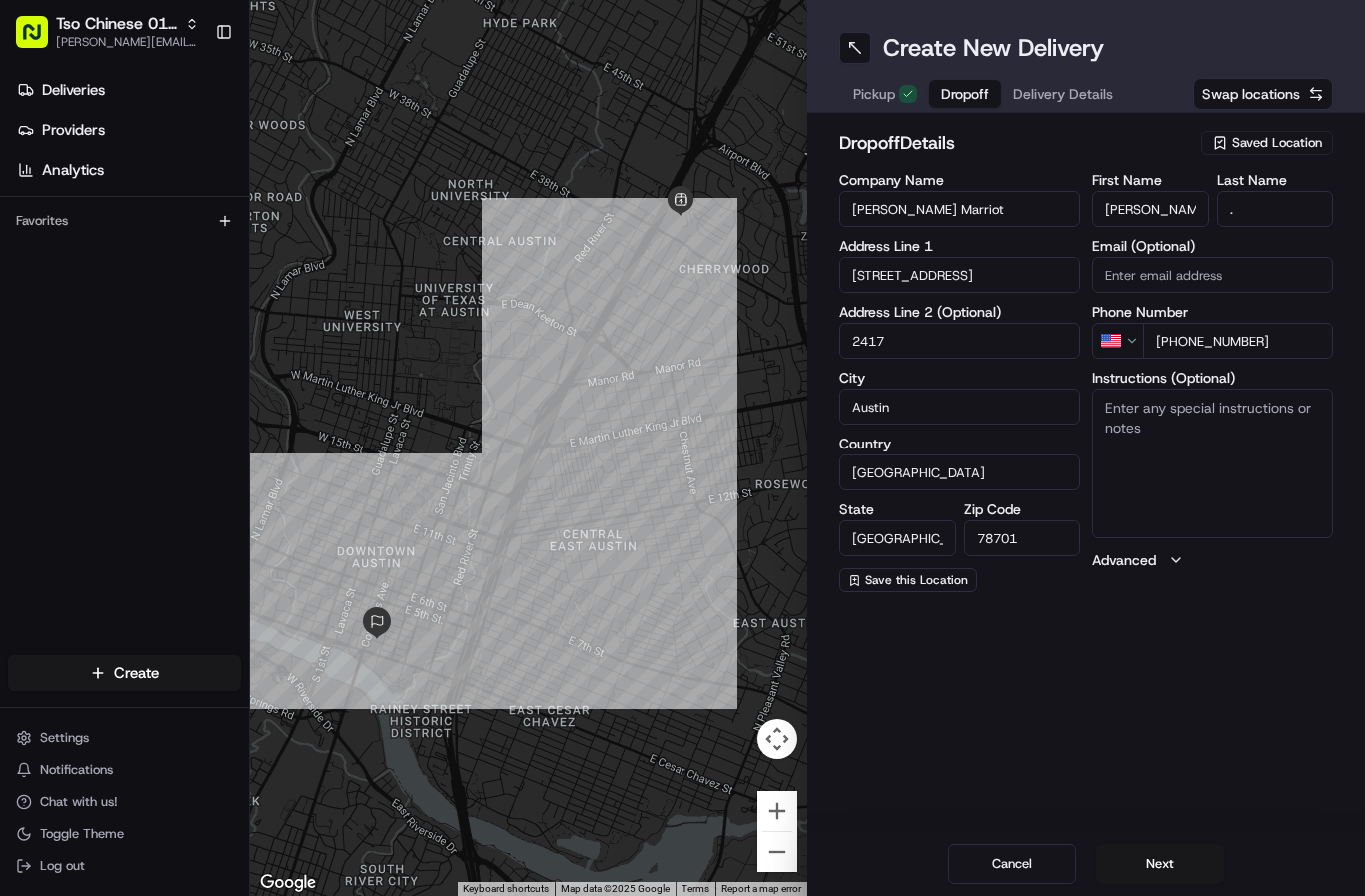 click on "dropoff  Details" at bounding box center (1014, 143) 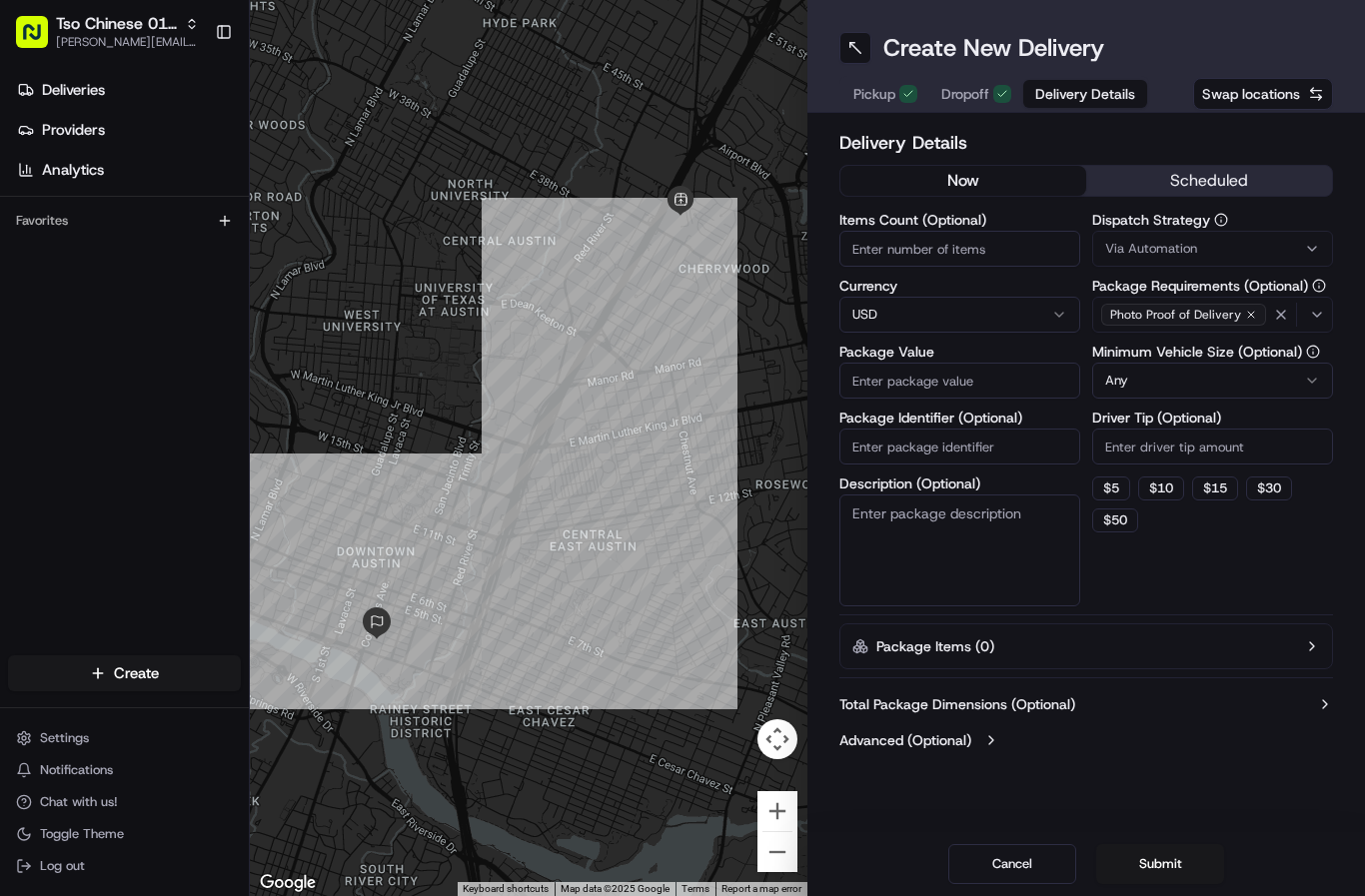 click on "Via Automation" at bounding box center (1212, 249) 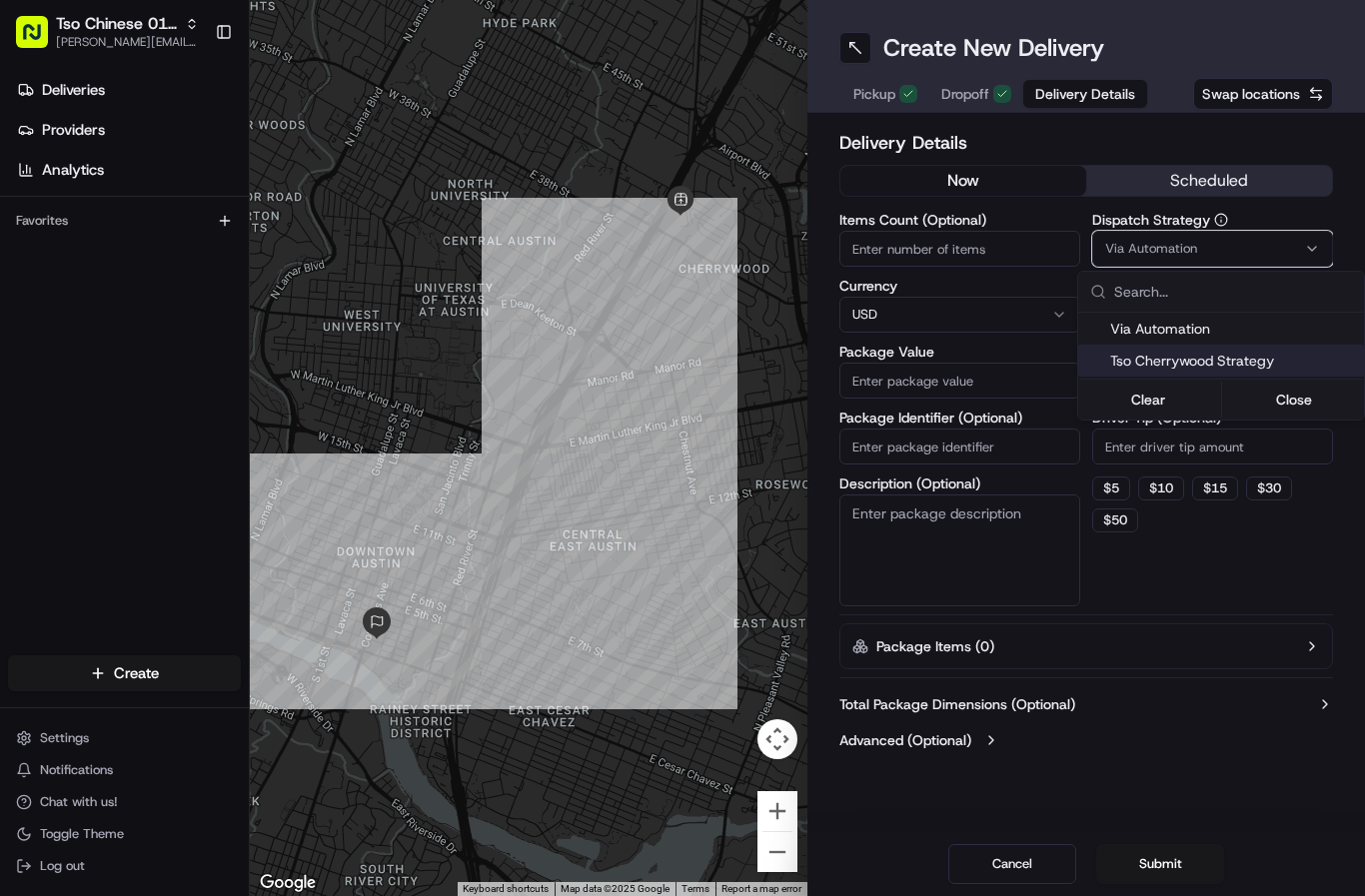 click on "Tso Cherrywood Strategy" at bounding box center (1221, 361) 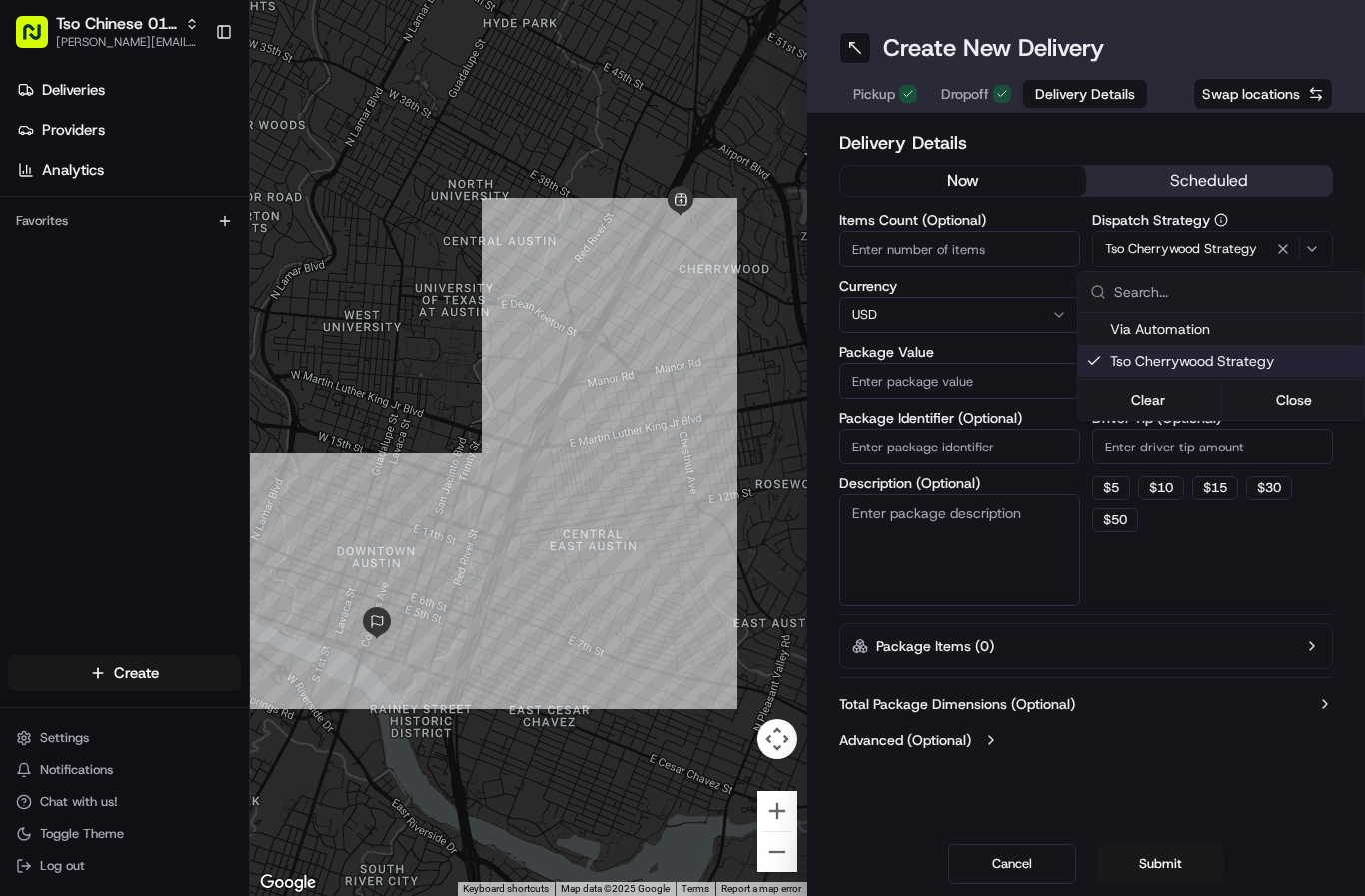 click on "Tso Chinese 01 Cherrywood [PERSON_NAME][EMAIL_ADDRESS][DOMAIN_NAME] Toggle Sidebar Deliveries Providers Analytics Favorites Main Menu Members & Organization Organization Users Roles Preferences Customization Tracking Orchestration Automations Dispatch Strategy Locations Pickup Locations Dropoff Locations Billing Billing Refund Requests Integrations Notification Triggers Webhooks API Keys Request Logs Create Settings Notifications Chat with us! Toggle Theme Log out ← Move left → Move right ↑ Move up ↓ Move down + Zoom in - Zoom out Home Jump left by 75% End Jump right by 75% Page Up Jump up by 75% Page Down Jump down by 75% Keyboard shortcuts Map Data Map data ©2025 Google Map data ©2025 Google 500 m  Click to toggle between metric and imperial units Terms Report a map error Create New Delivery Pickup Dropoff Delivery Details Swap locations Delivery Details now scheduled Items Count (Optional) Currency USD Package Value Package Identifier (Optional) Description (Optional) Dispatch Strategy Any $ 5 $ 10 $" at bounding box center (682, 448) 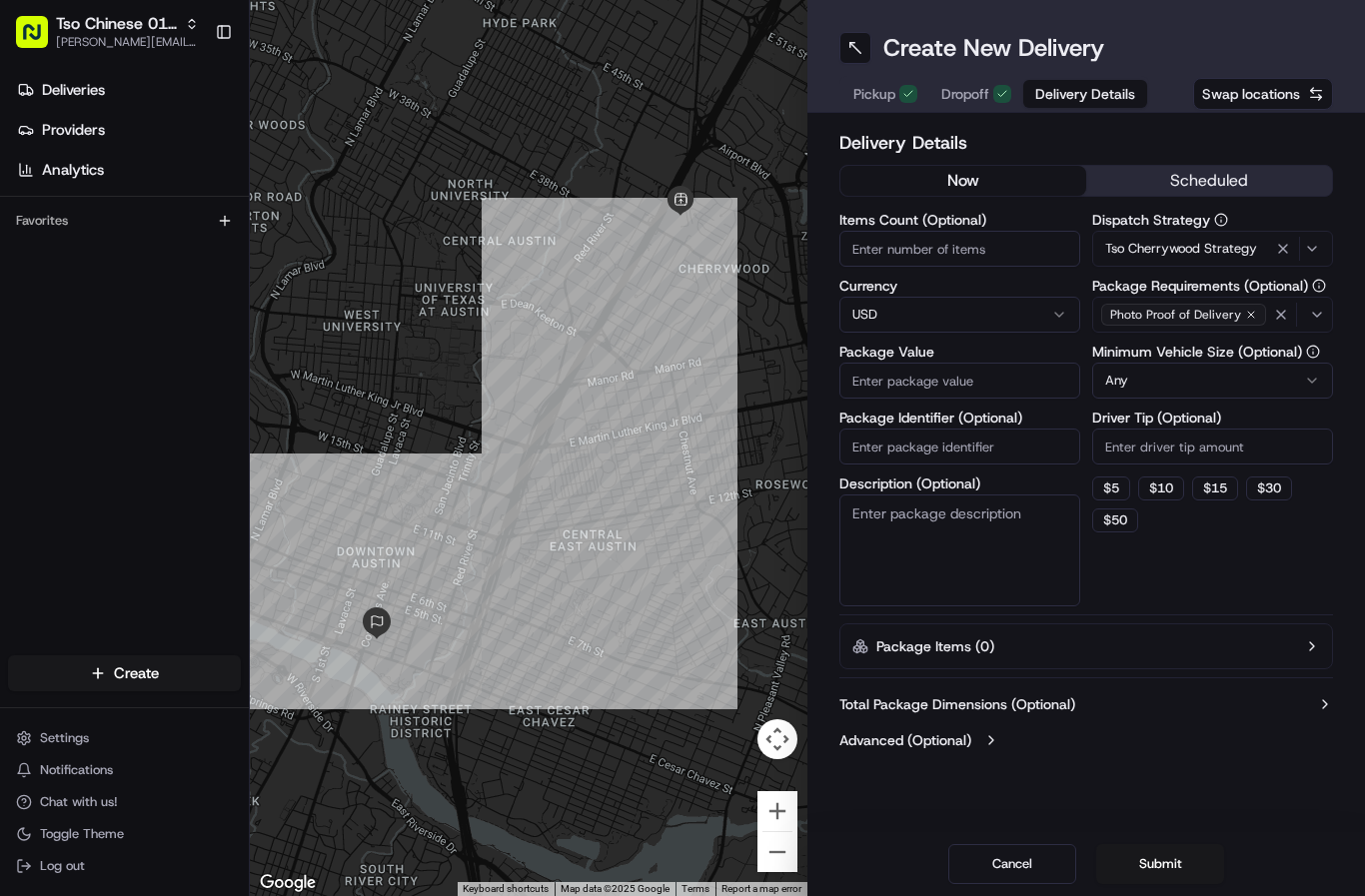 click on "Driver Tip (Optional)" at bounding box center (1212, 447) 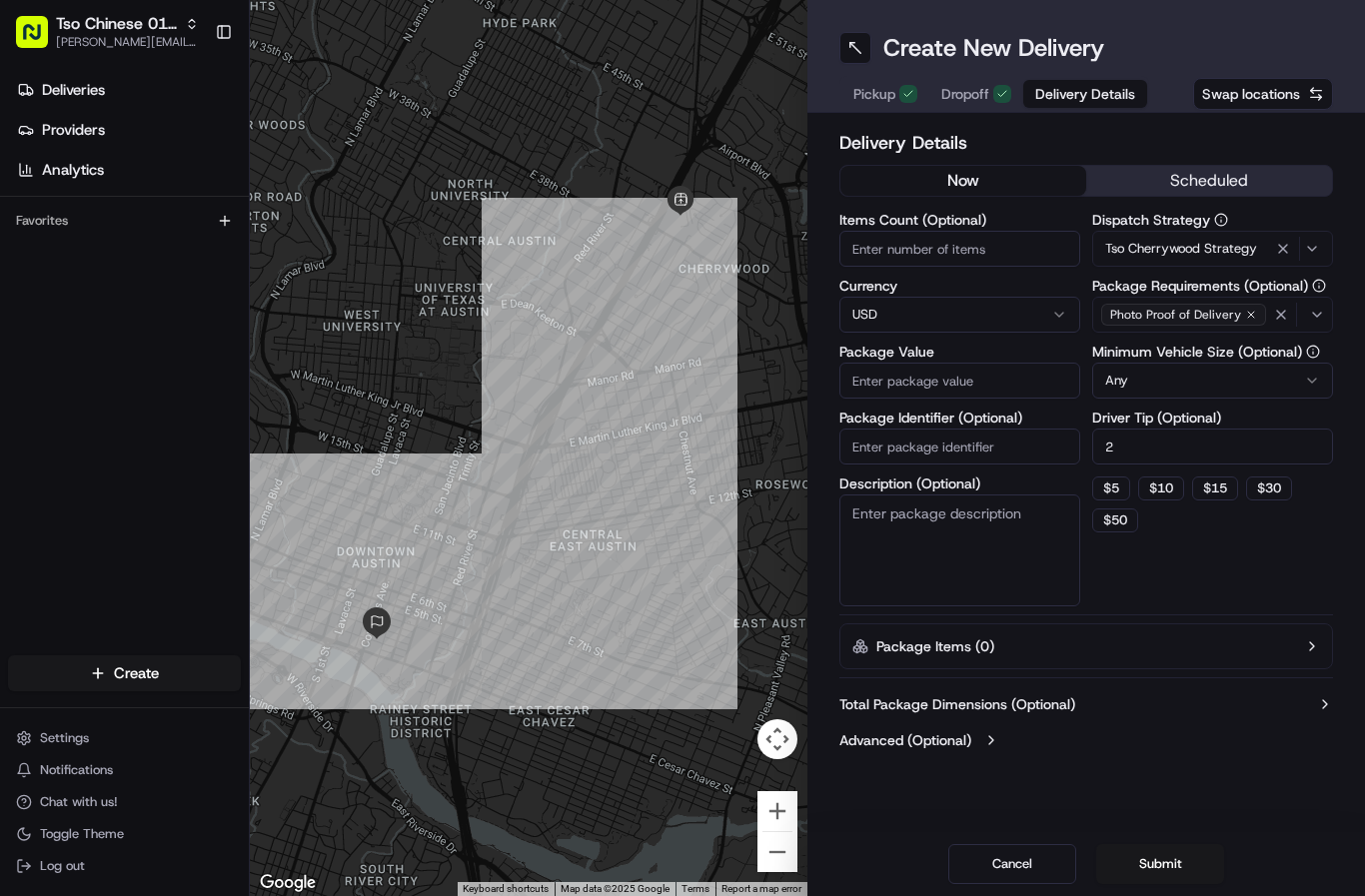 type on "2" 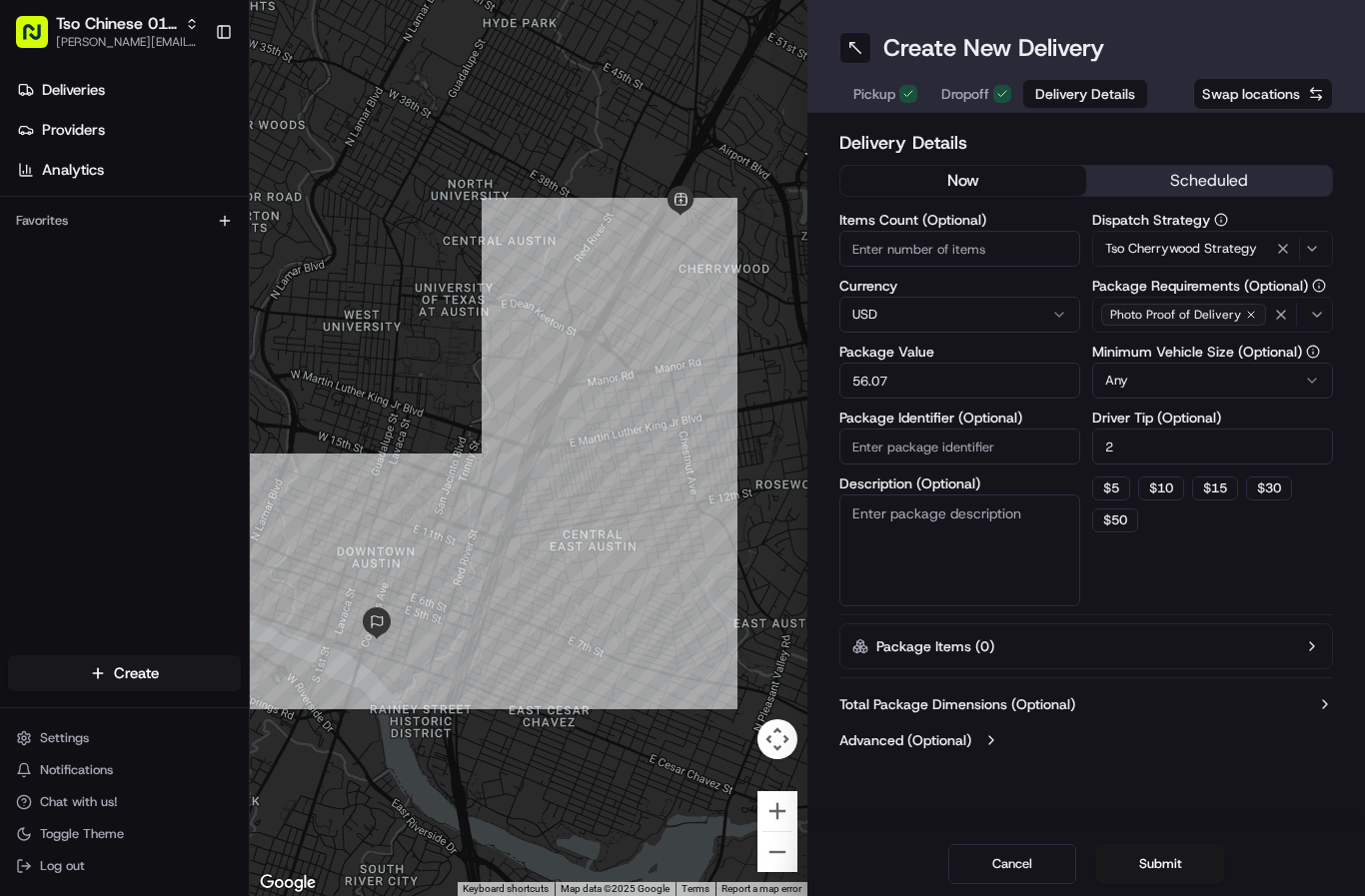 type on "56.07" 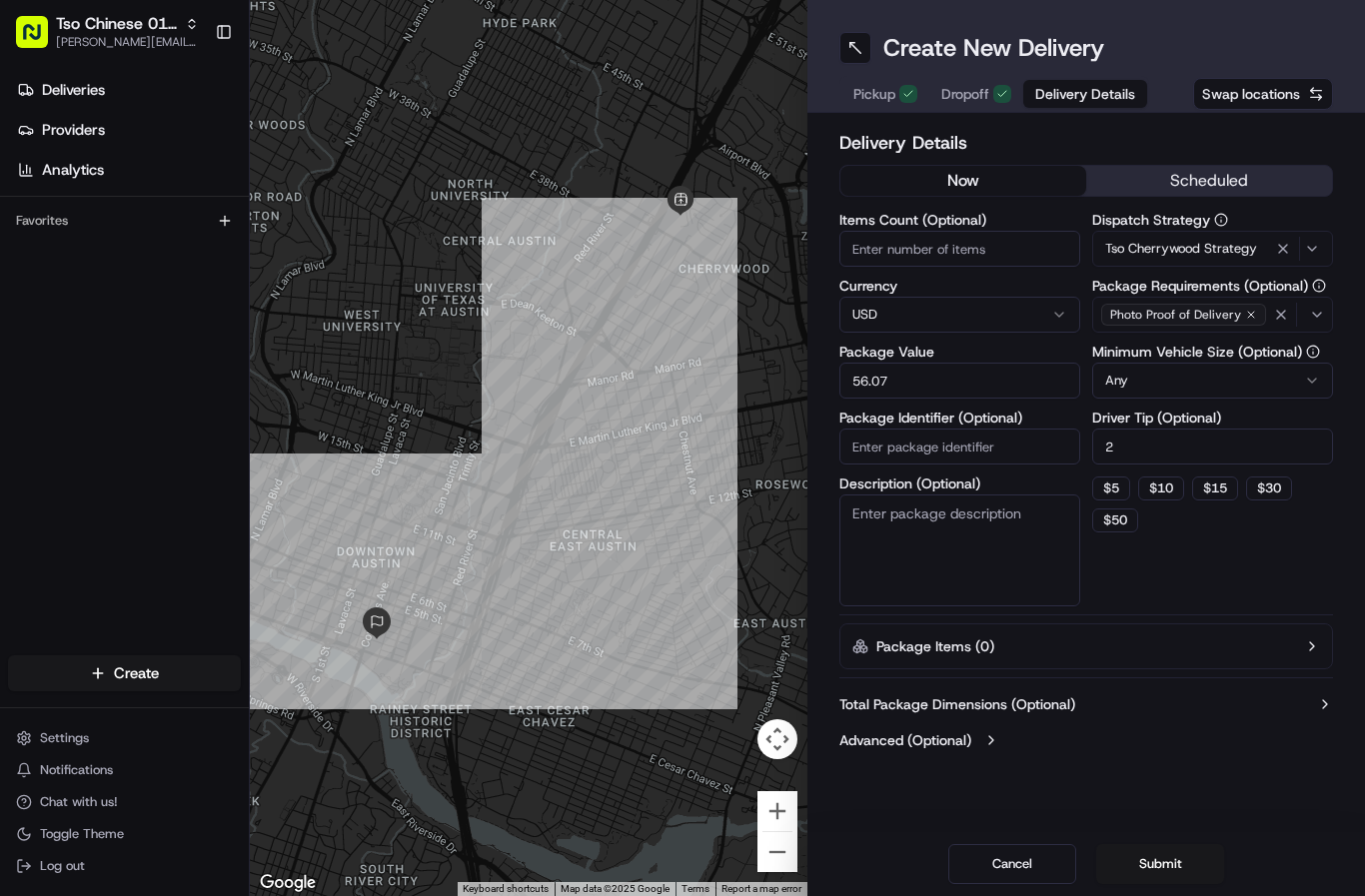 click on "Package Identifier (Optional)" at bounding box center [959, 447] 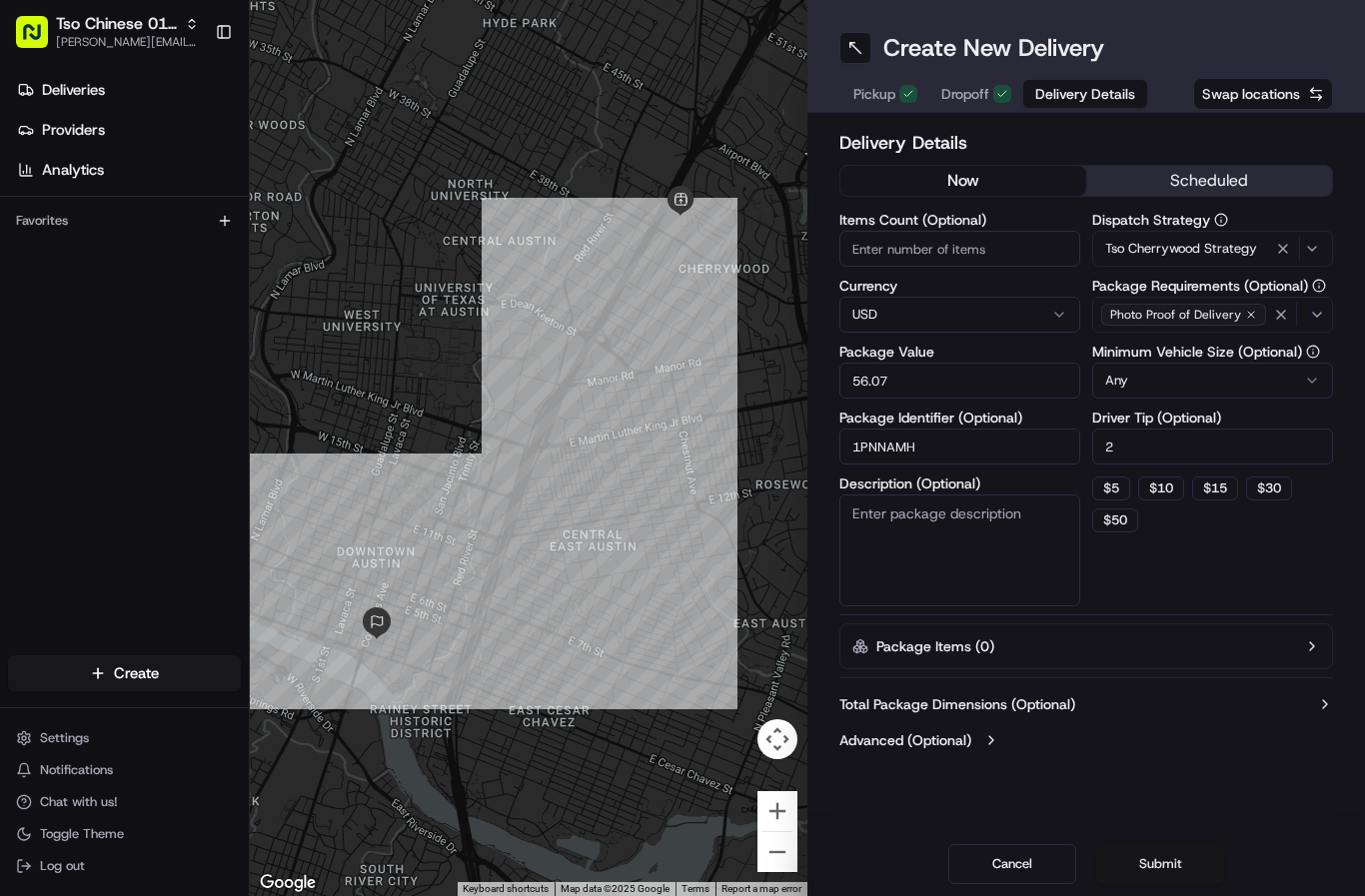type on "1PNNAMH" 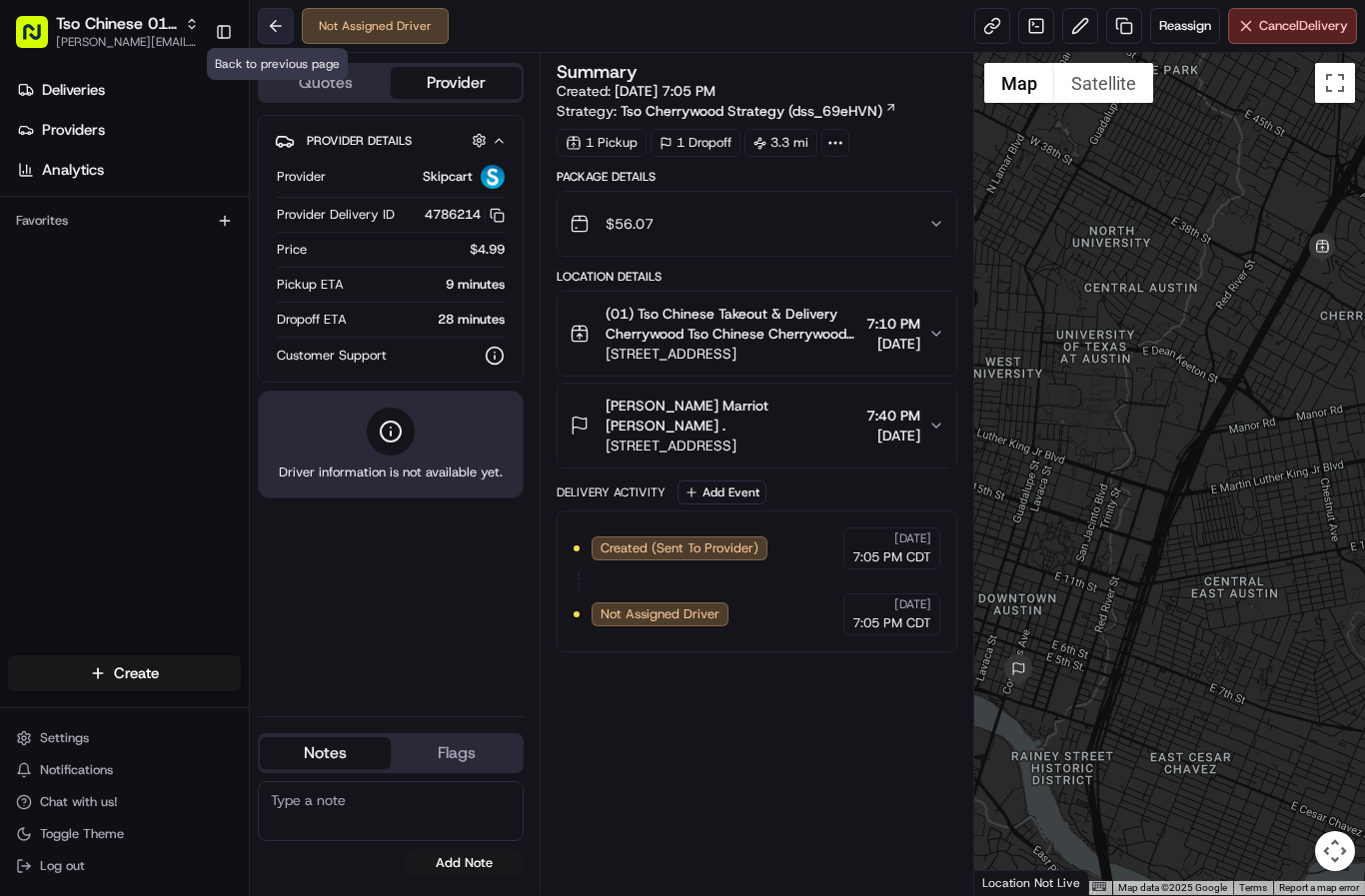 click at bounding box center (276, 26) 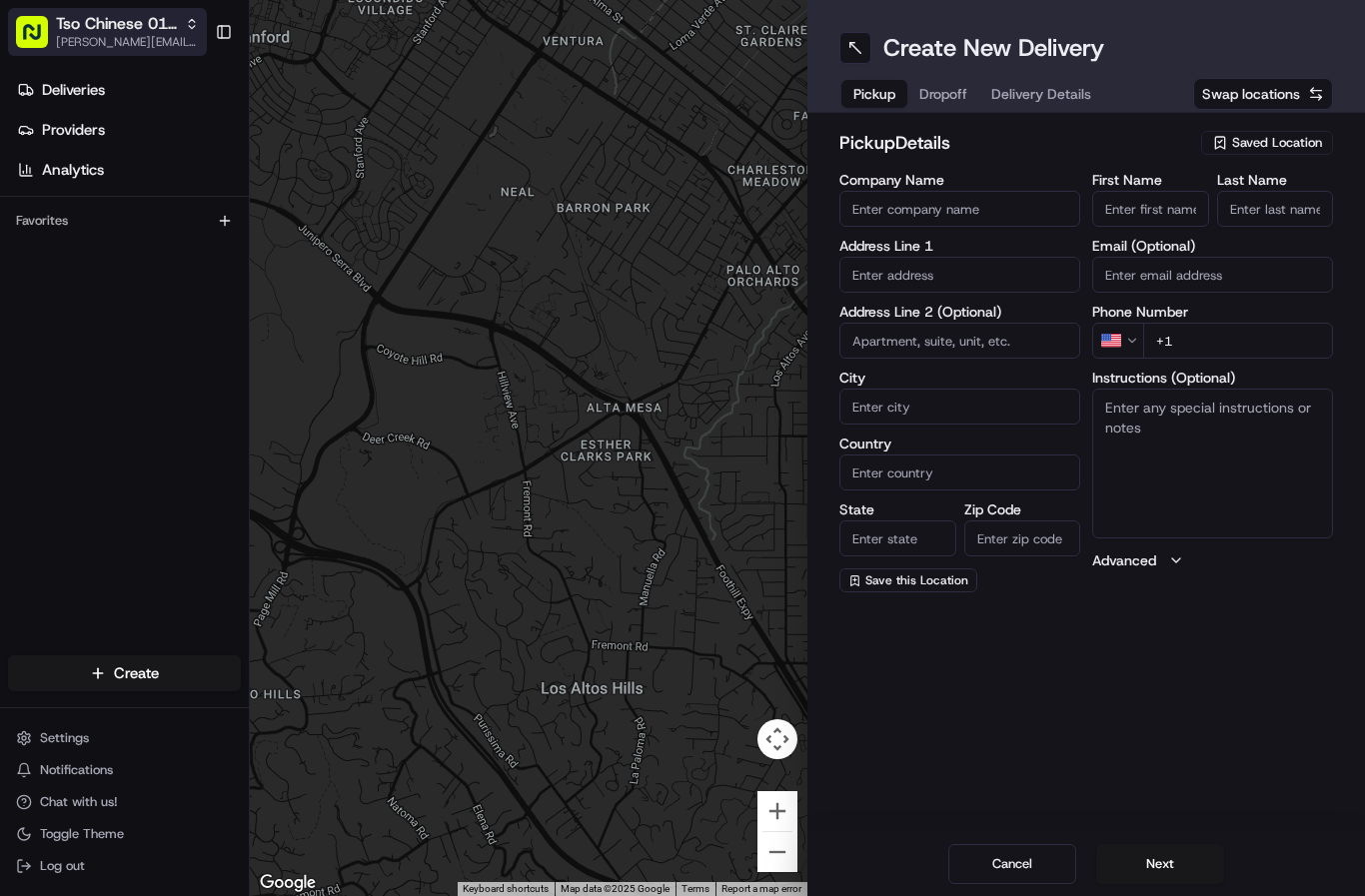 click on "[PERSON_NAME][EMAIL_ADDRESS][DOMAIN_NAME]" at bounding box center [127, 42] 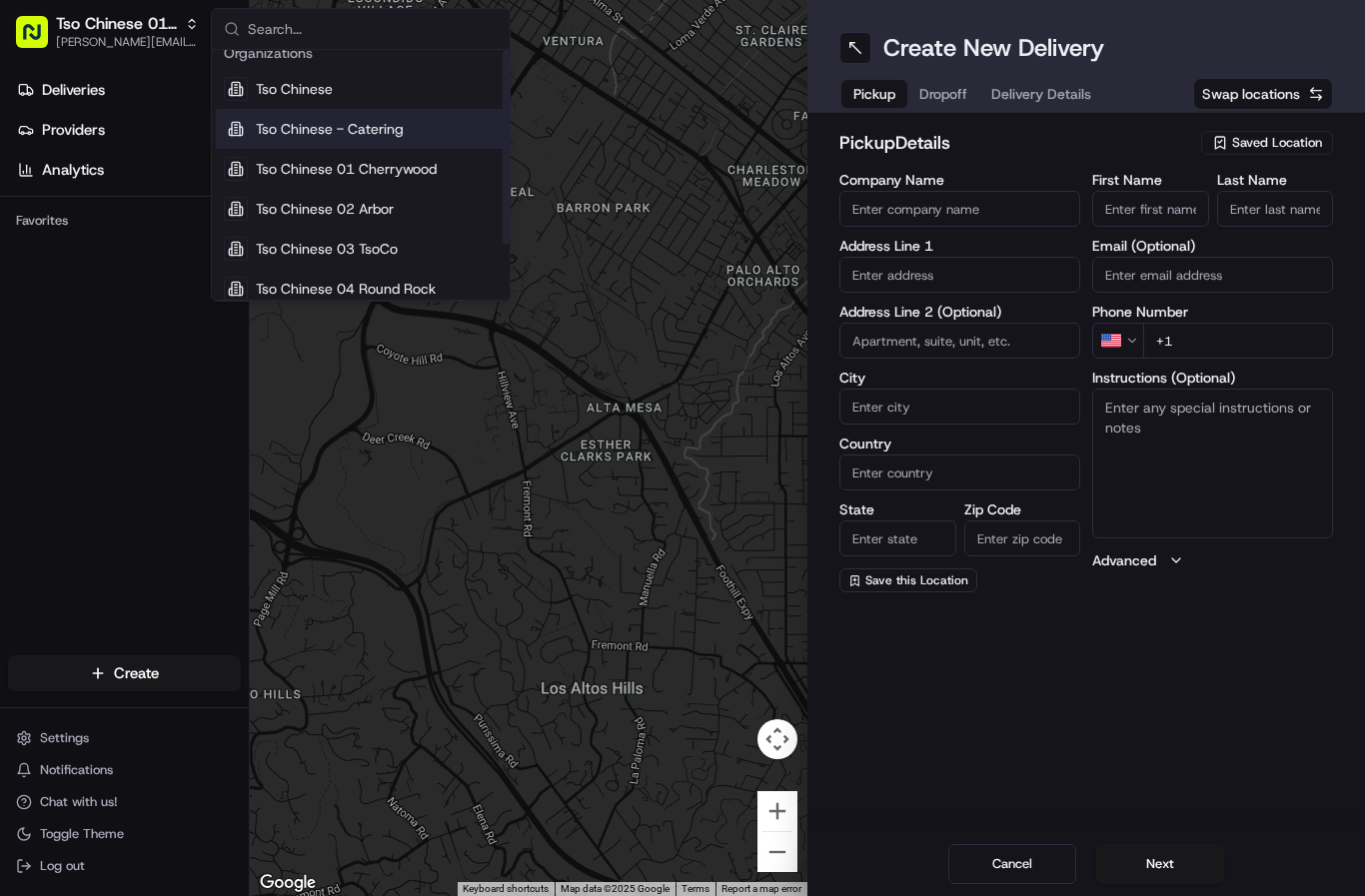 scroll, scrollTop: 41, scrollLeft: 0, axis: vertical 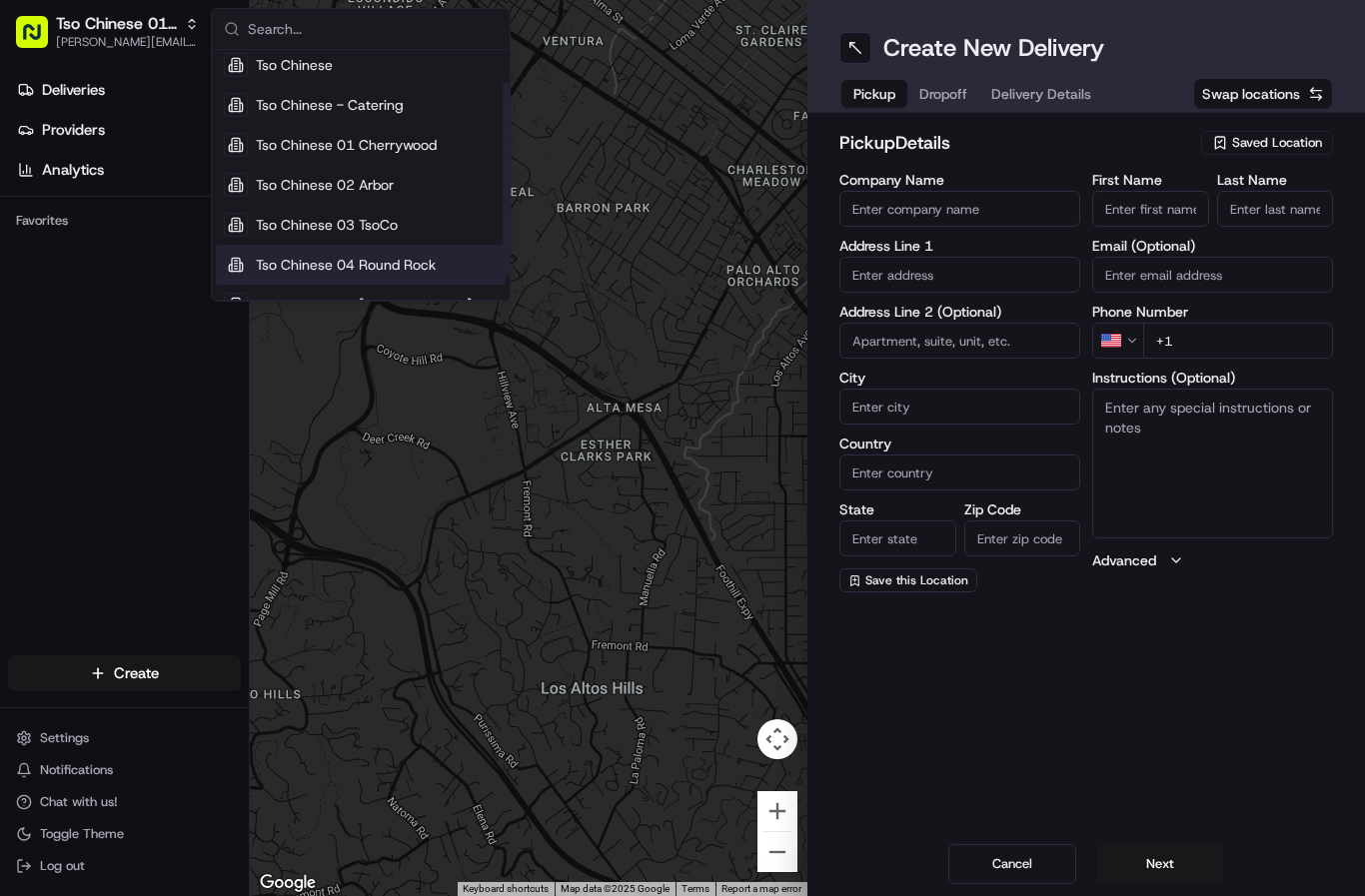 click on "Tso Chinese 04 Round Rock" at bounding box center [361, 265] 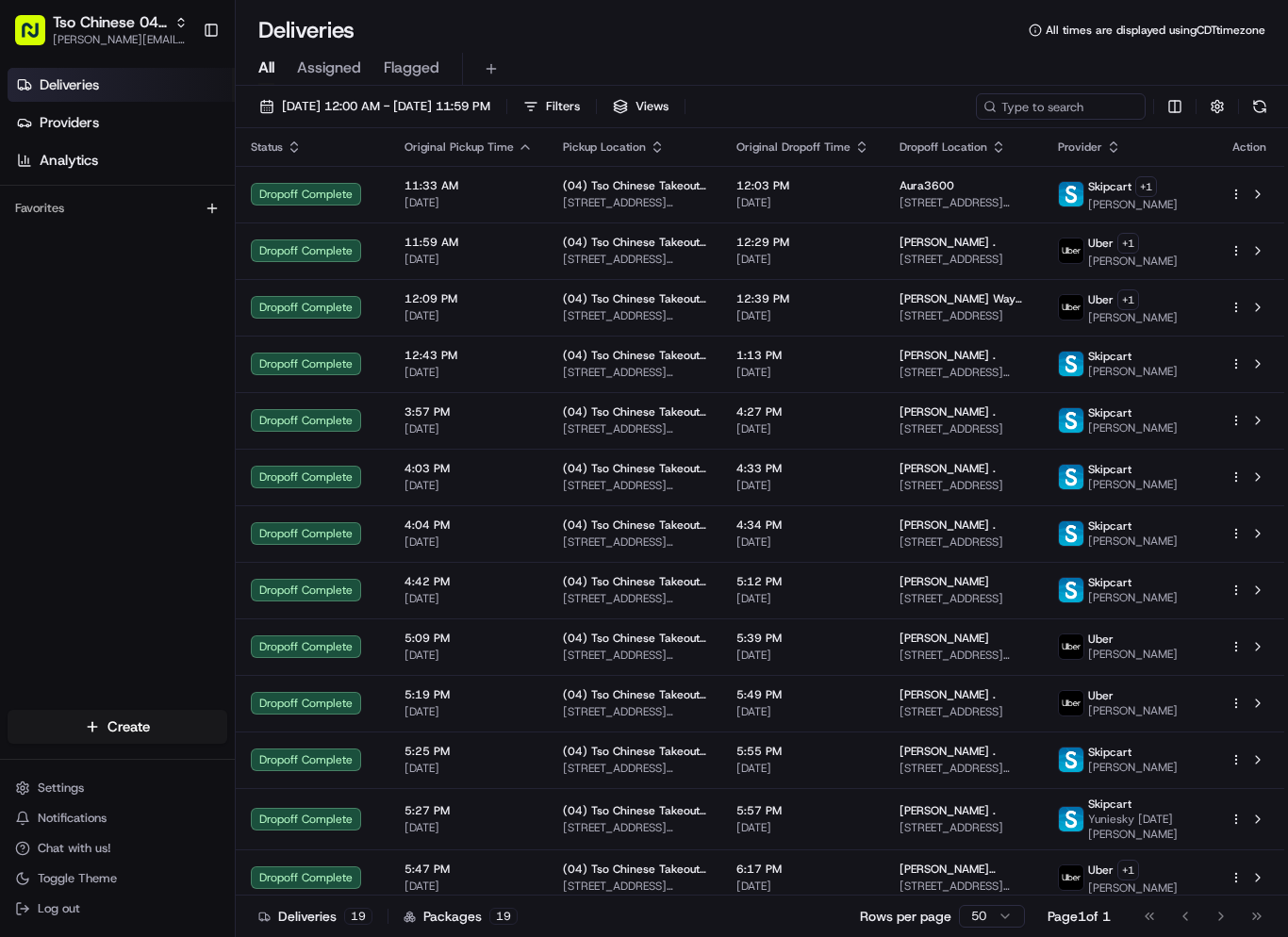 scroll, scrollTop: 0, scrollLeft: 0, axis: both 